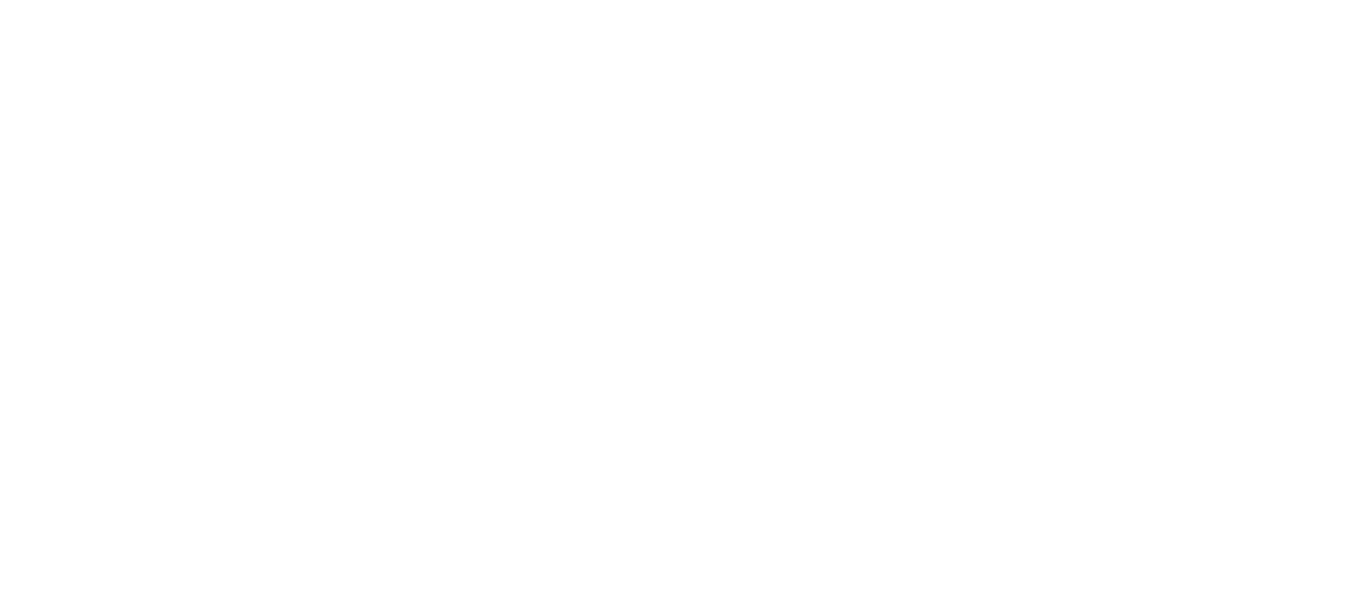 scroll, scrollTop: 0, scrollLeft: 0, axis: both 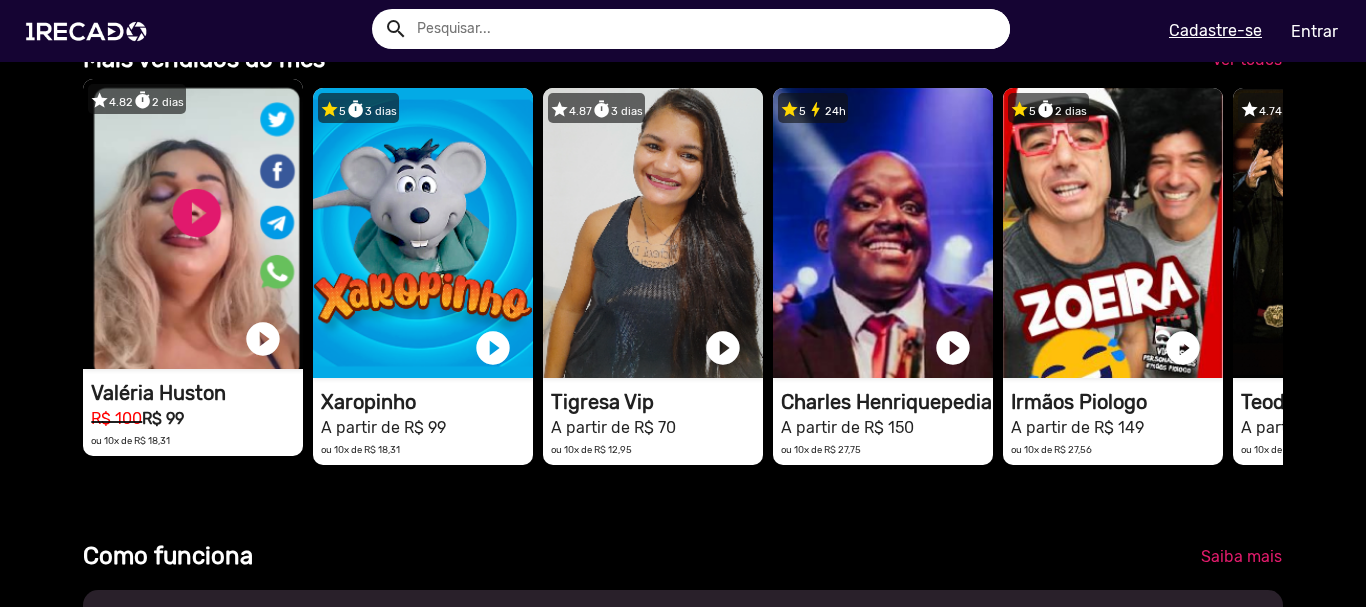 click on "1RECADO vídeos dedicados para fãs e empresas" at bounding box center [193, 224] 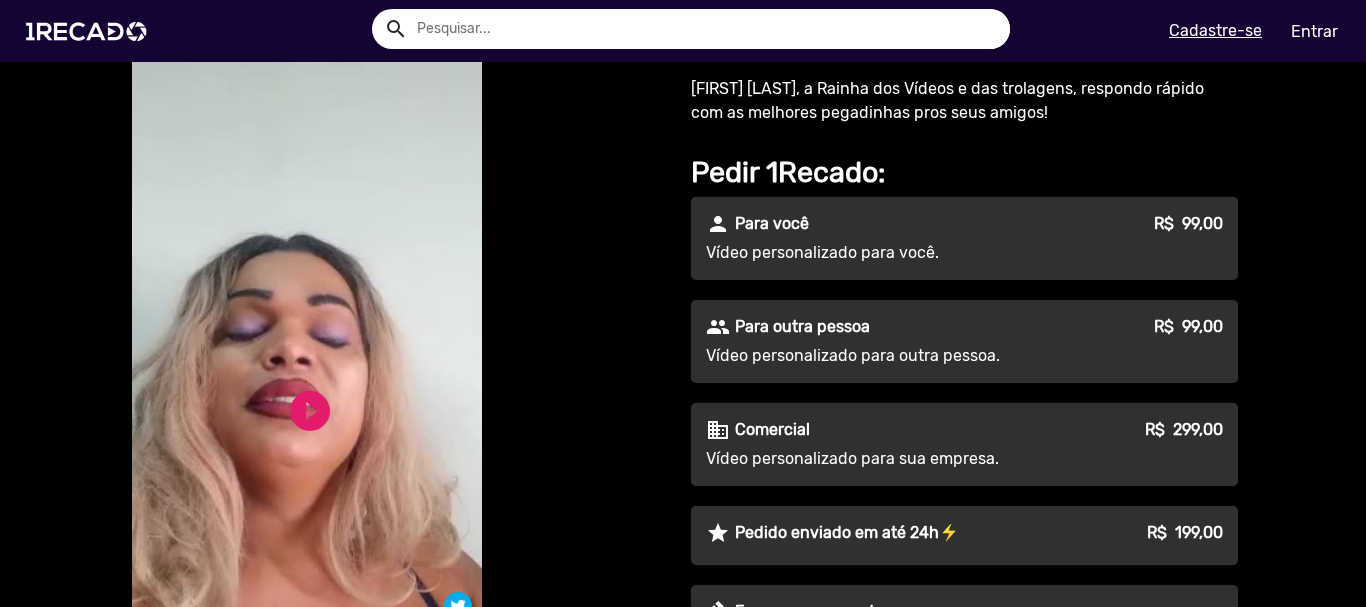 scroll, scrollTop: 200, scrollLeft: 0, axis: vertical 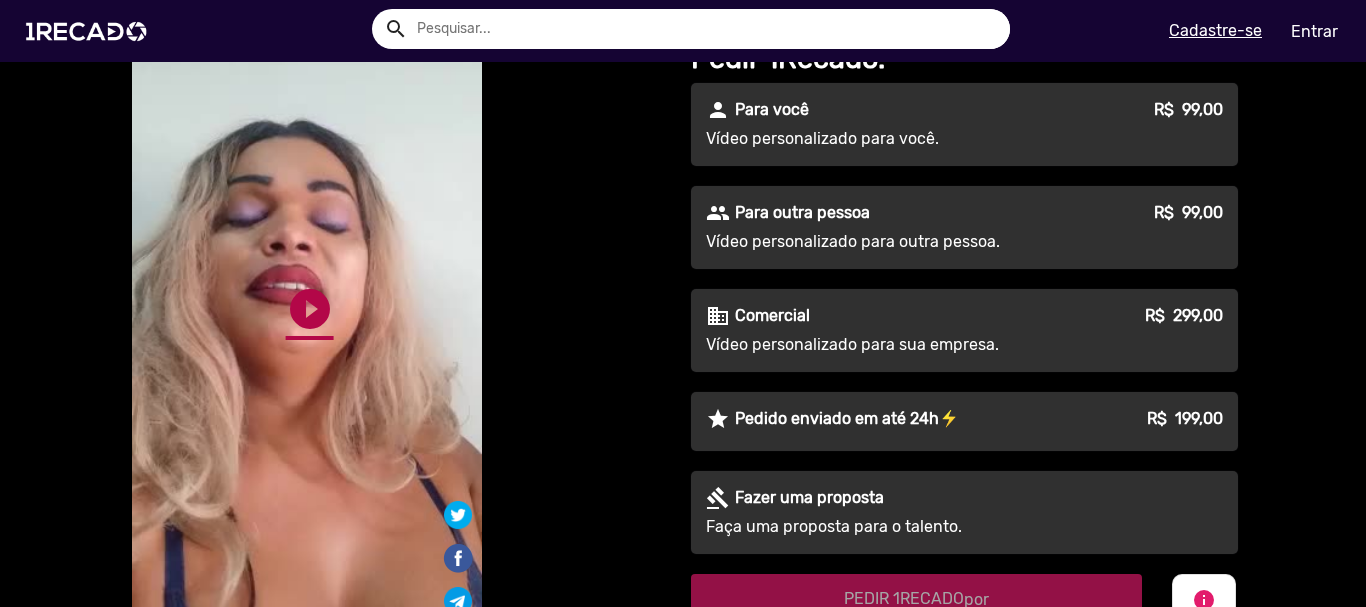 click on "play_circle_filled" 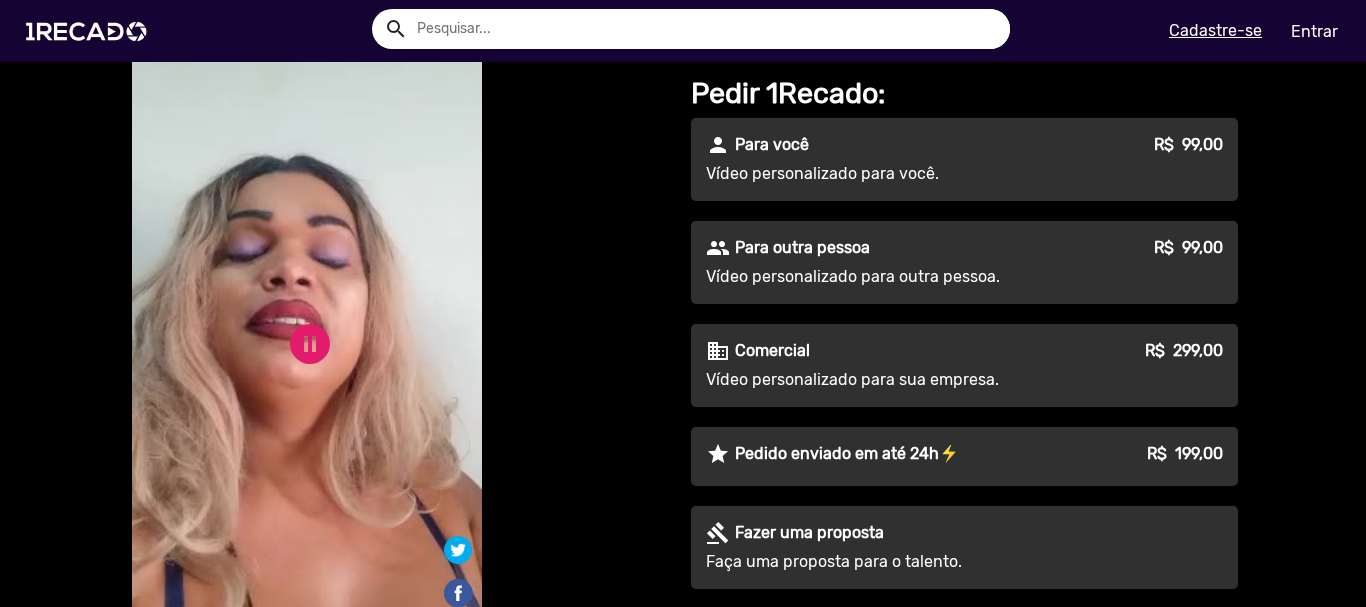 scroll, scrollTop: 200, scrollLeft: 0, axis: vertical 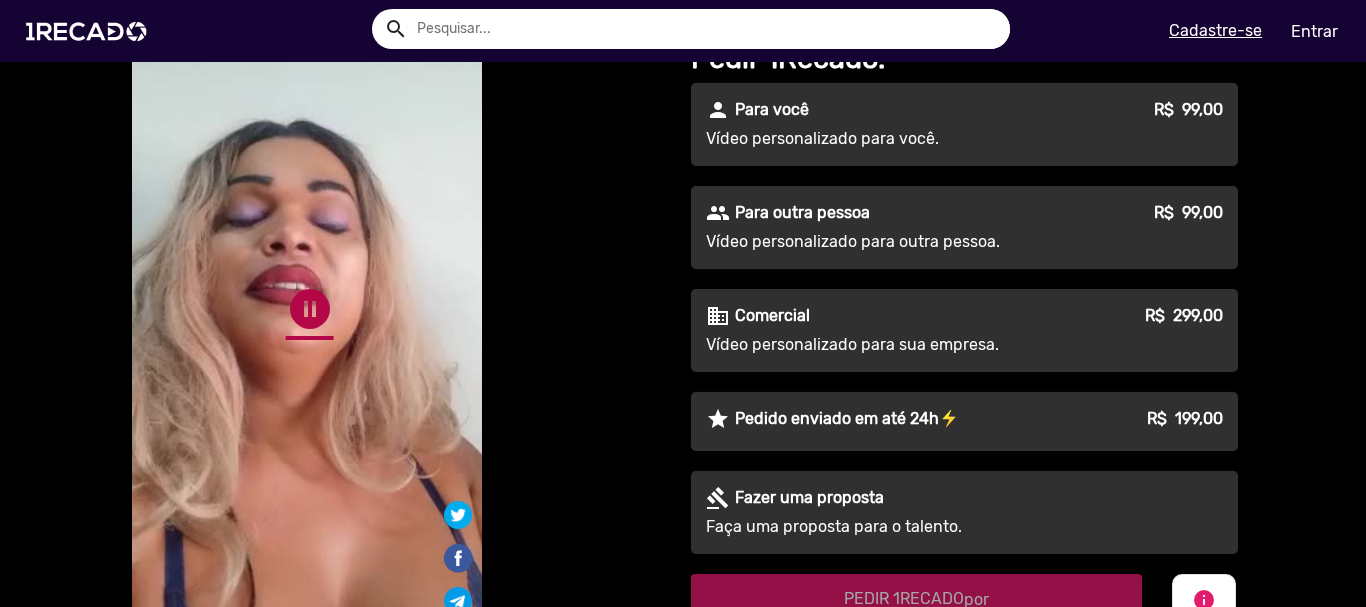 click on "pause_circle" 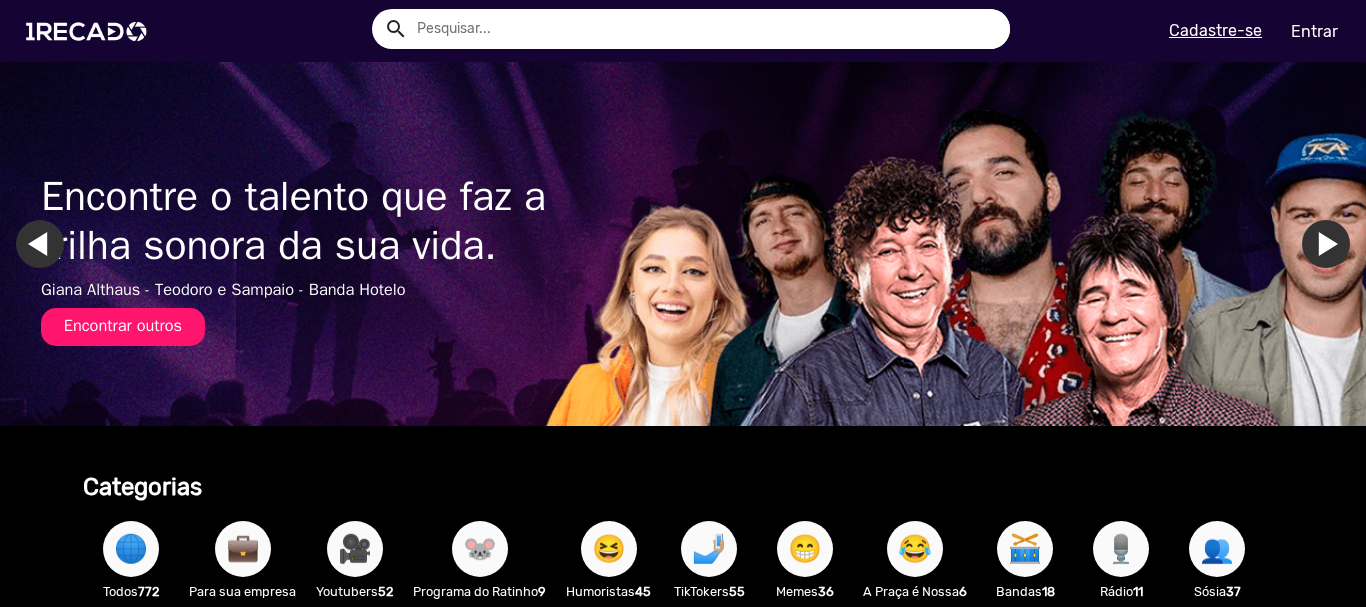 scroll, scrollTop: 600, scrollLeft: 0, axis: vertical 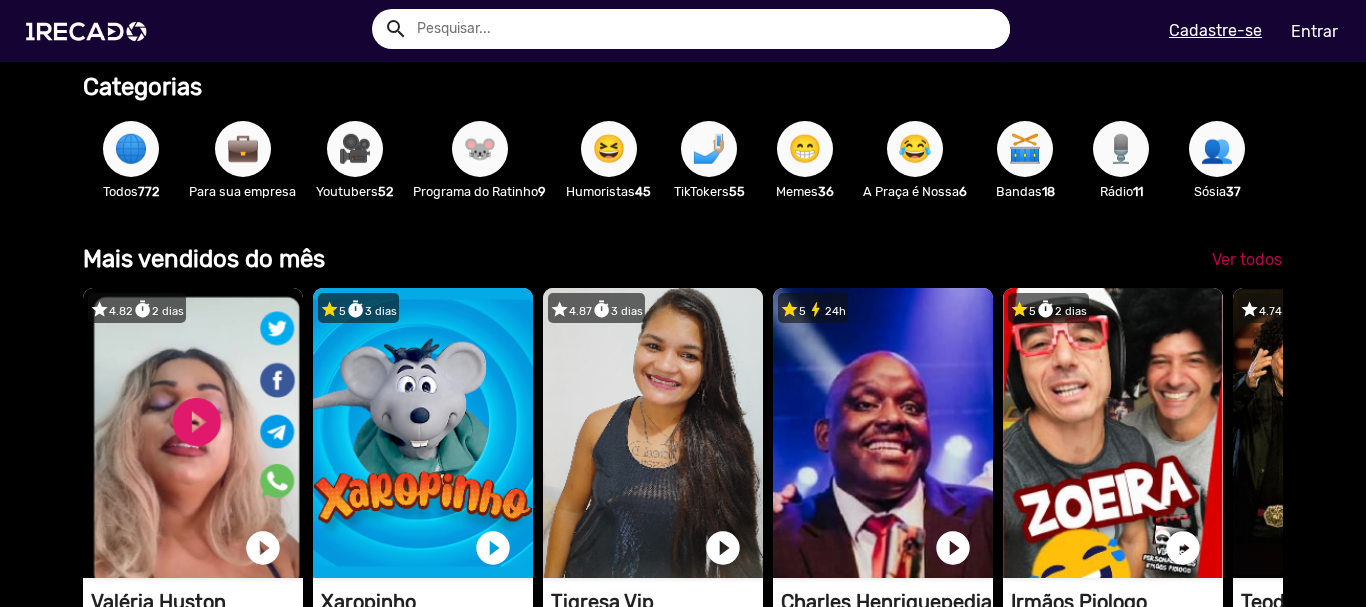 click on "Ver todos" 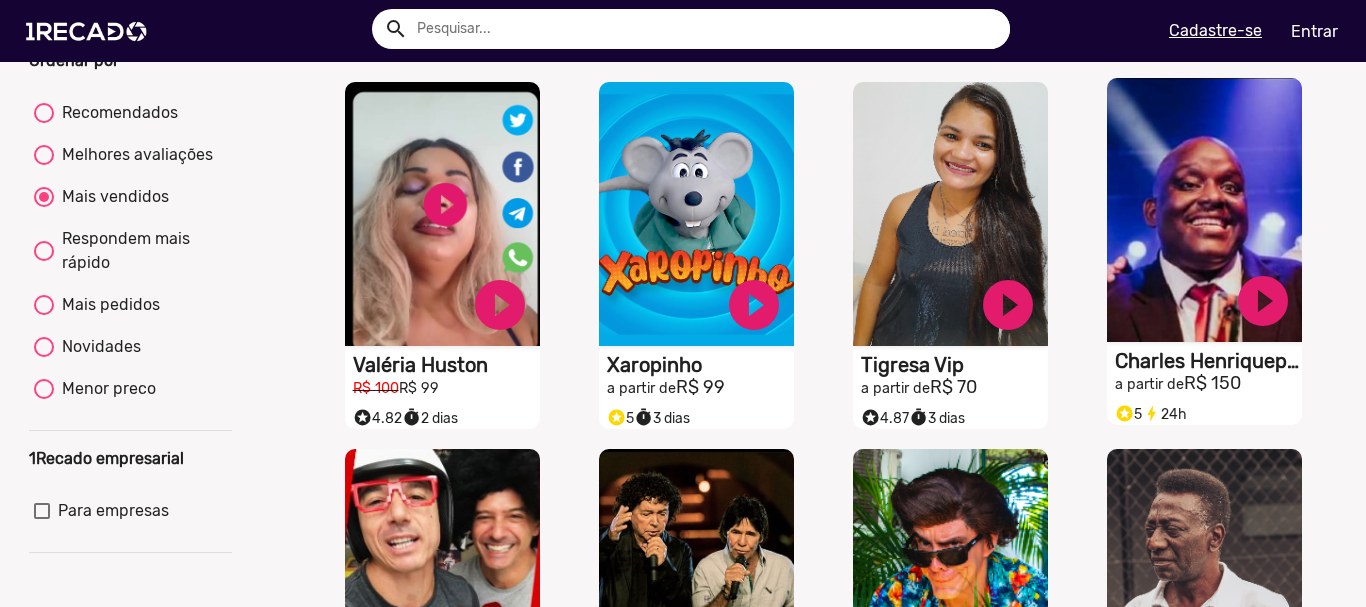 scroll, scrollTop: 0, scrollLeft: 0, axis: both 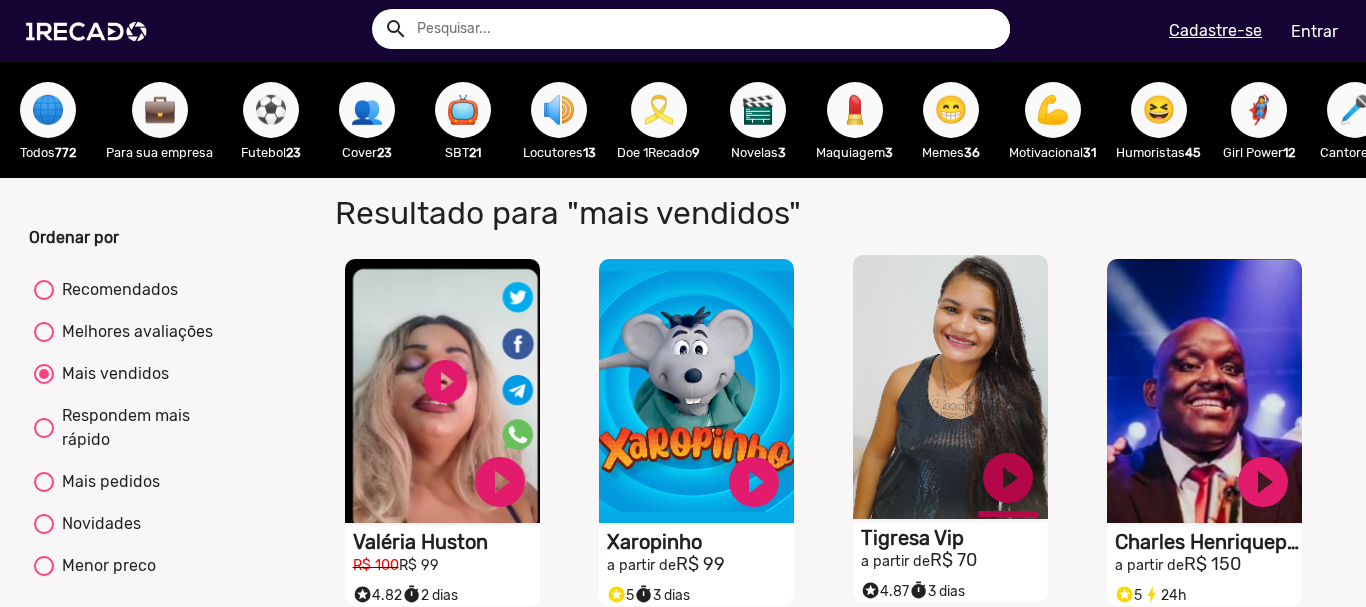 click on "play_circle_filled" at bounding box center (500, 482) 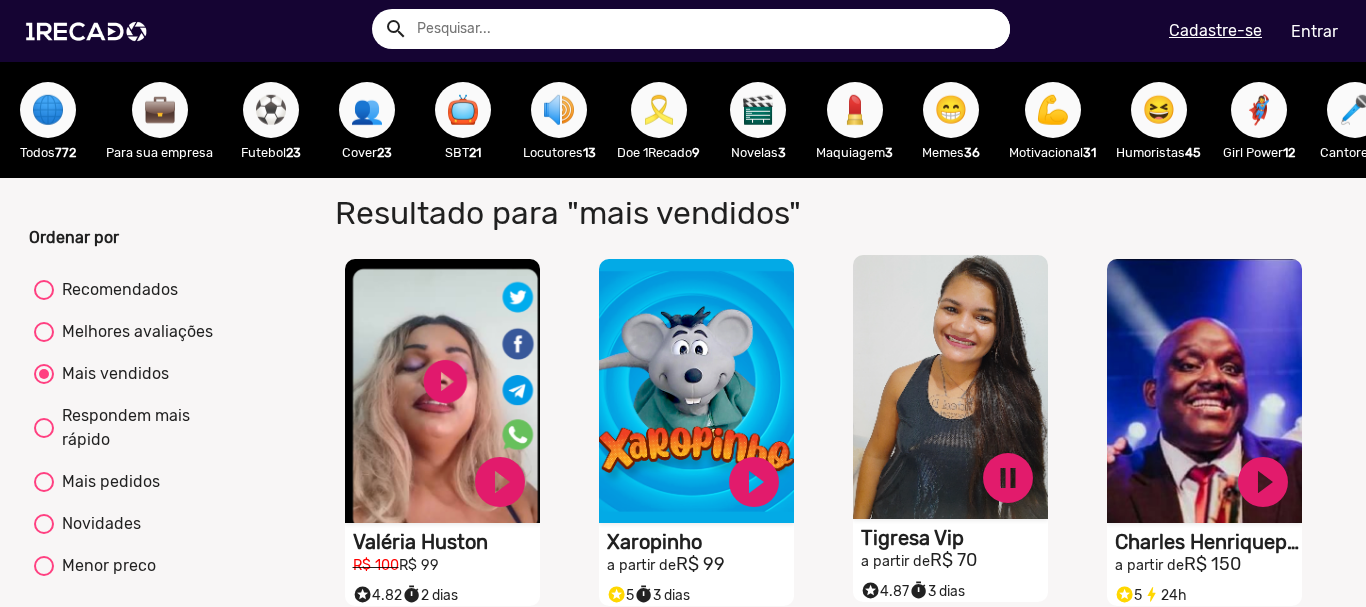 click on "S1RECADO vídeos dedicados para fãs e empresas" at bounding box center [442, 391] 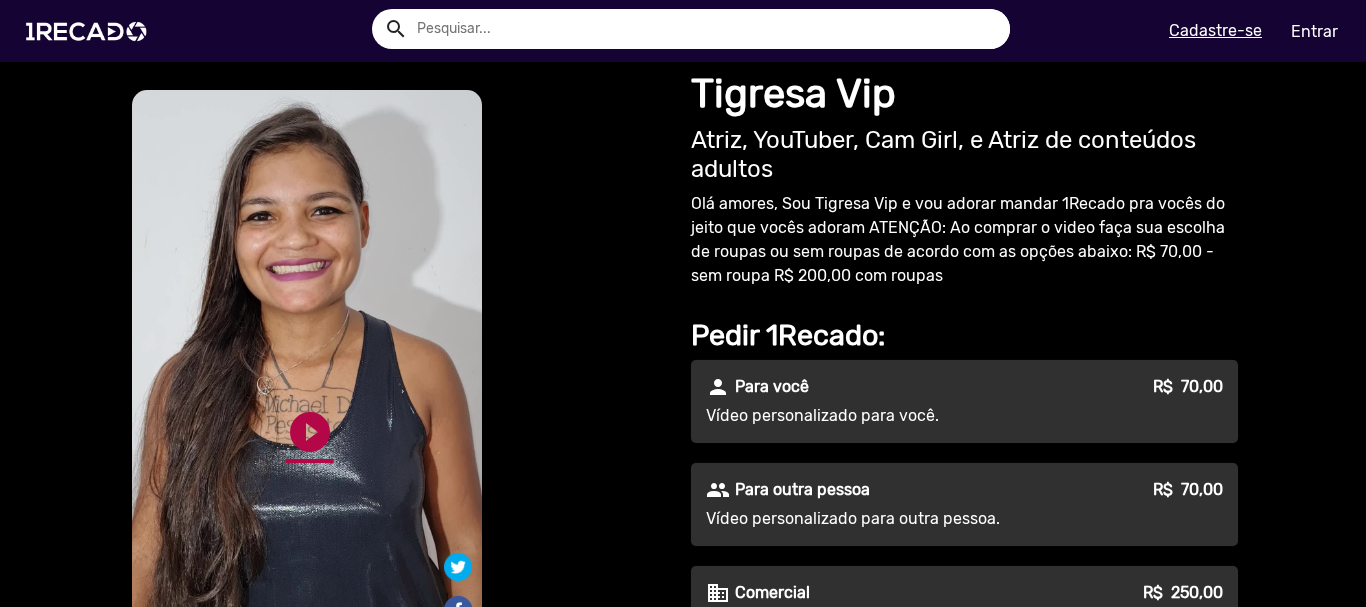click on "play_circle_filled" 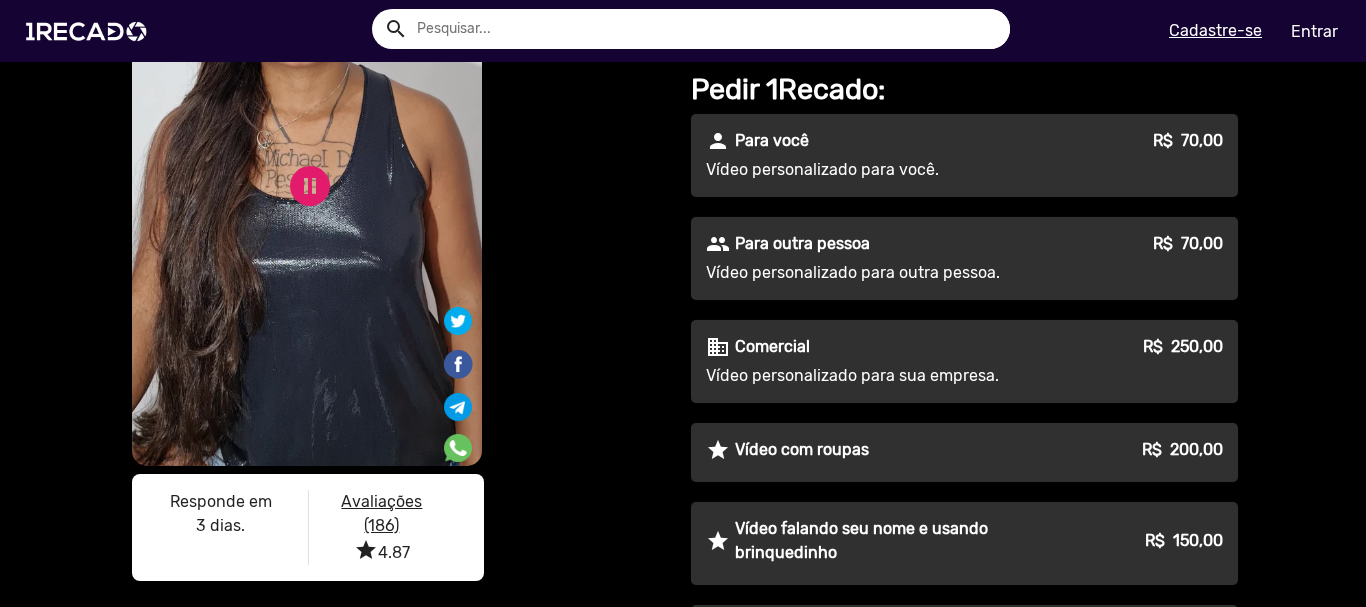scroll, scrollTop: 300, scrollLeft: 0, axis: vertical 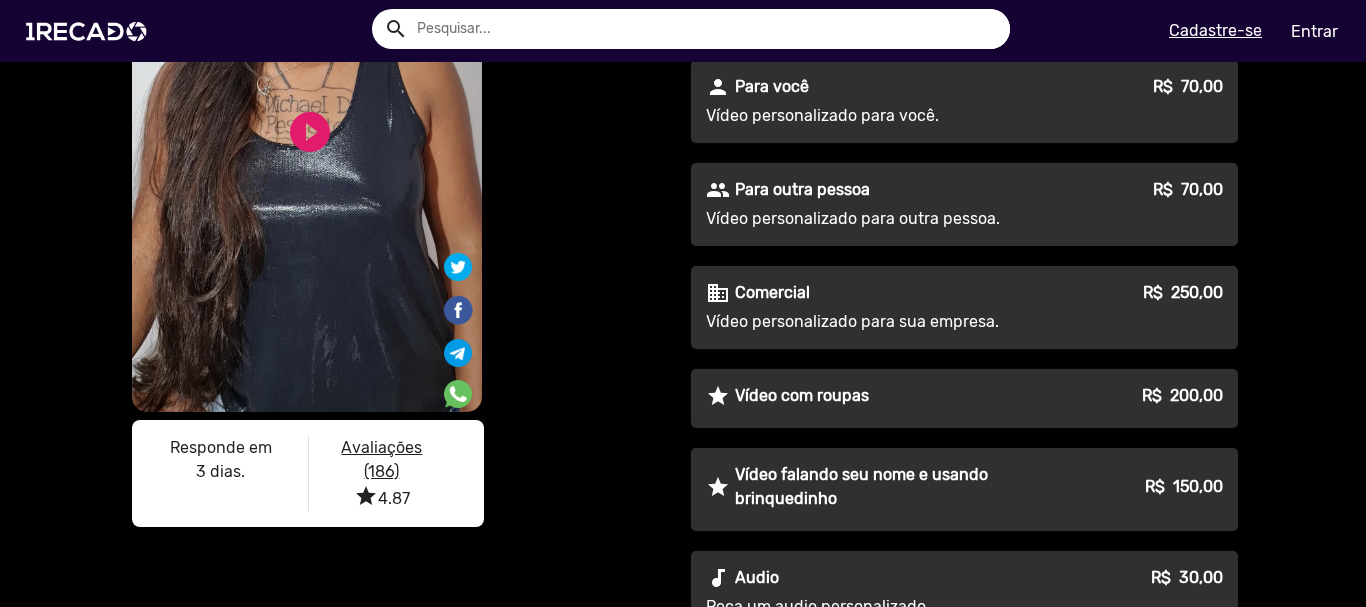 click on "Vídeo falando seu nome e usando brinquedinho" 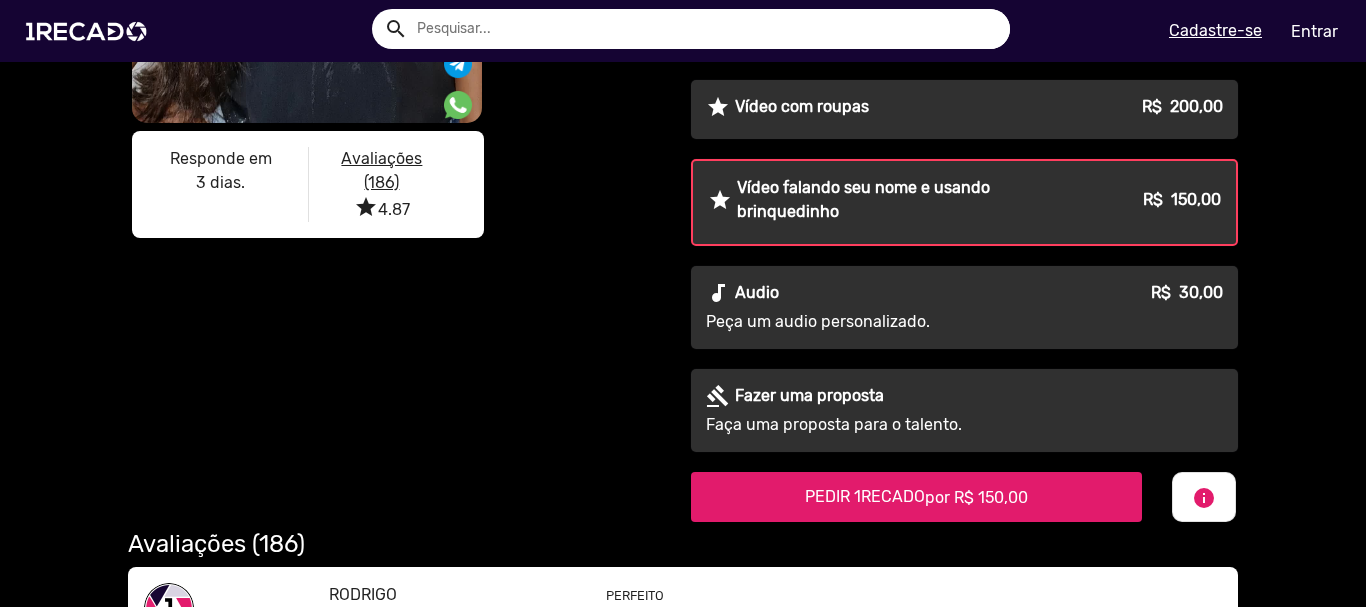 scroll, scrollTop: 600, scrollLeft: 0, axis: vertical 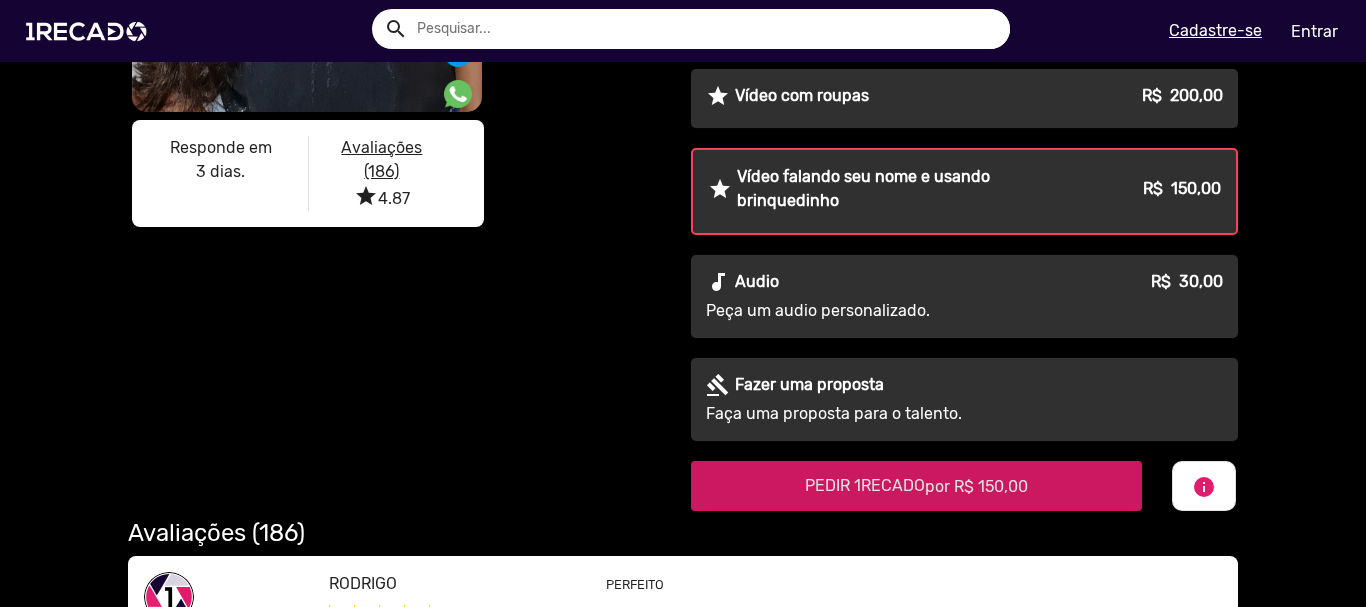 click on "PEDIR 1RECADO   por R$ 150,00" at bounding box center [916, 486] 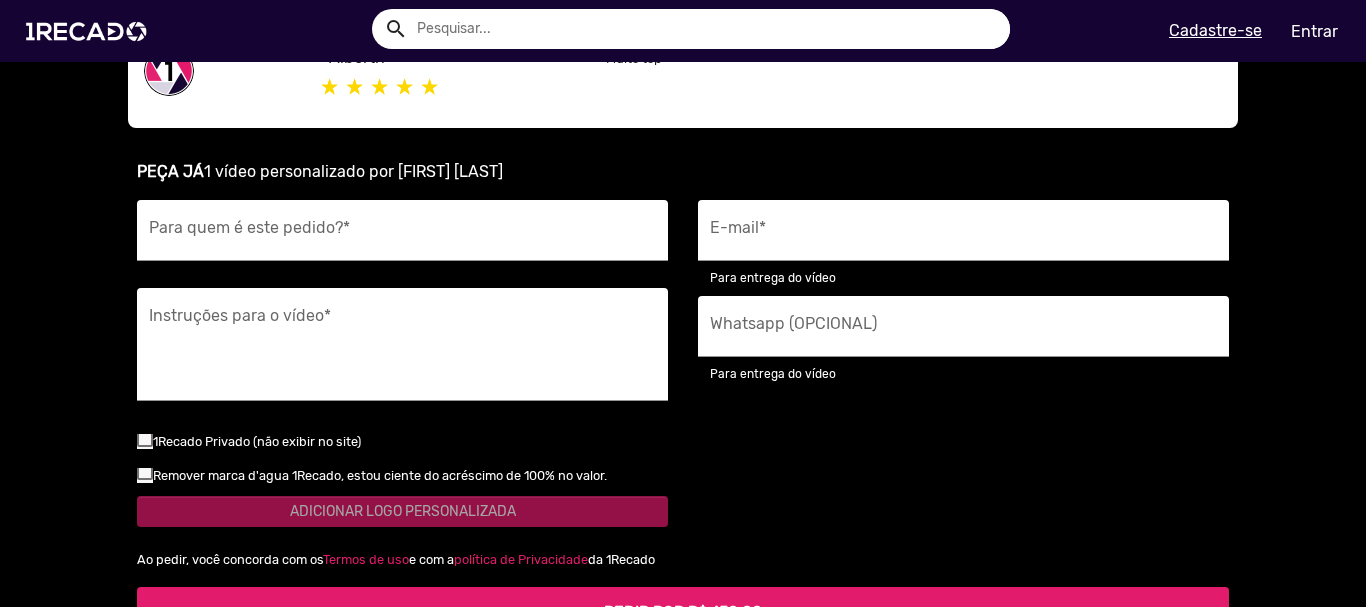 scroll, scrollTop: 1433, scrollLeft: 0, axis: vertical 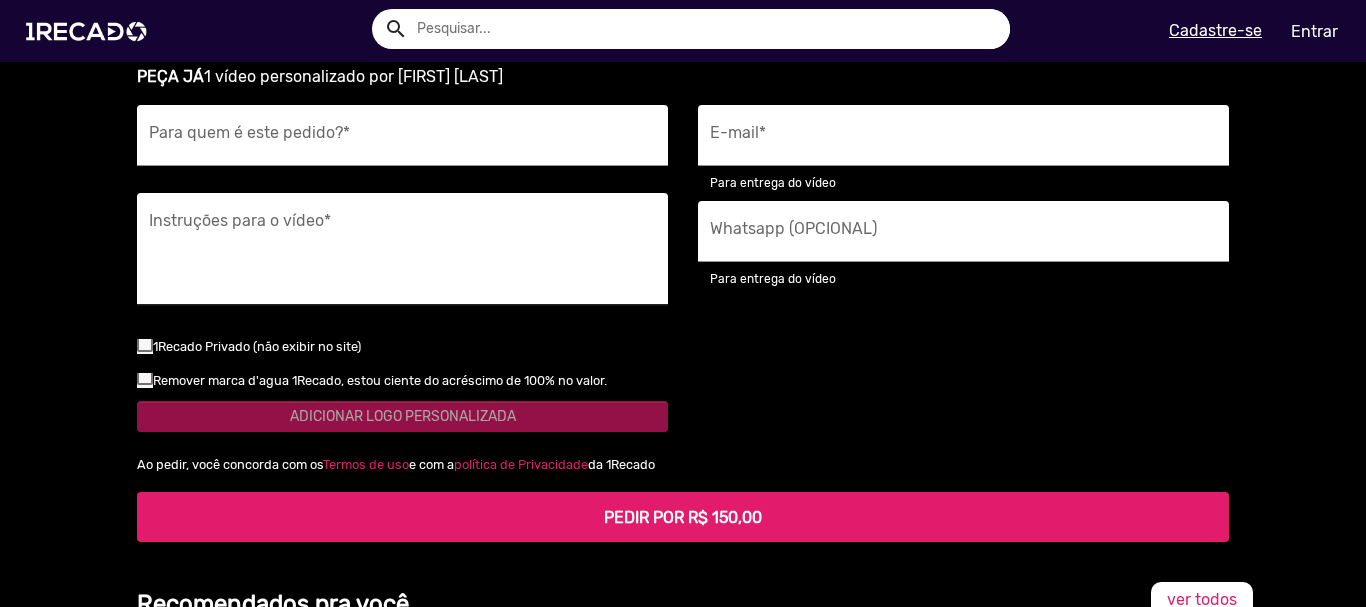 drag, startPoint x: 362, startPoint y: 247, endPoint x: 361, endPoint y: 258, distance: 11.045361 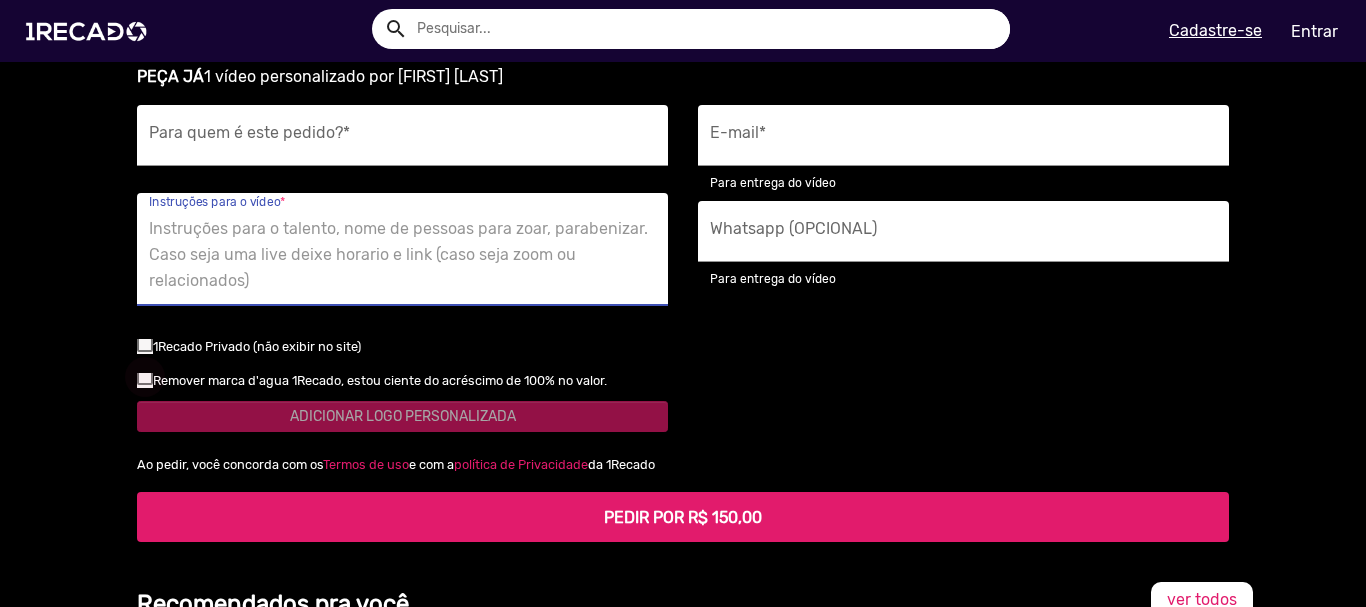 click at bounding box center (145, 377) 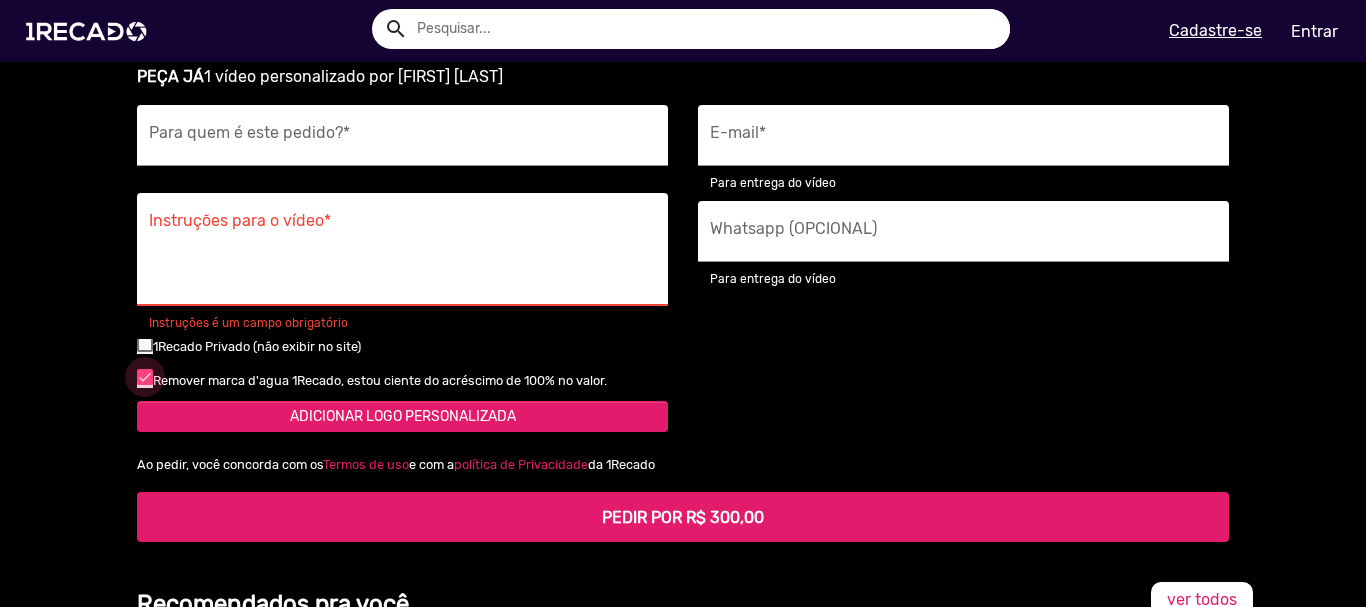 click at bounding box center [145, 377] 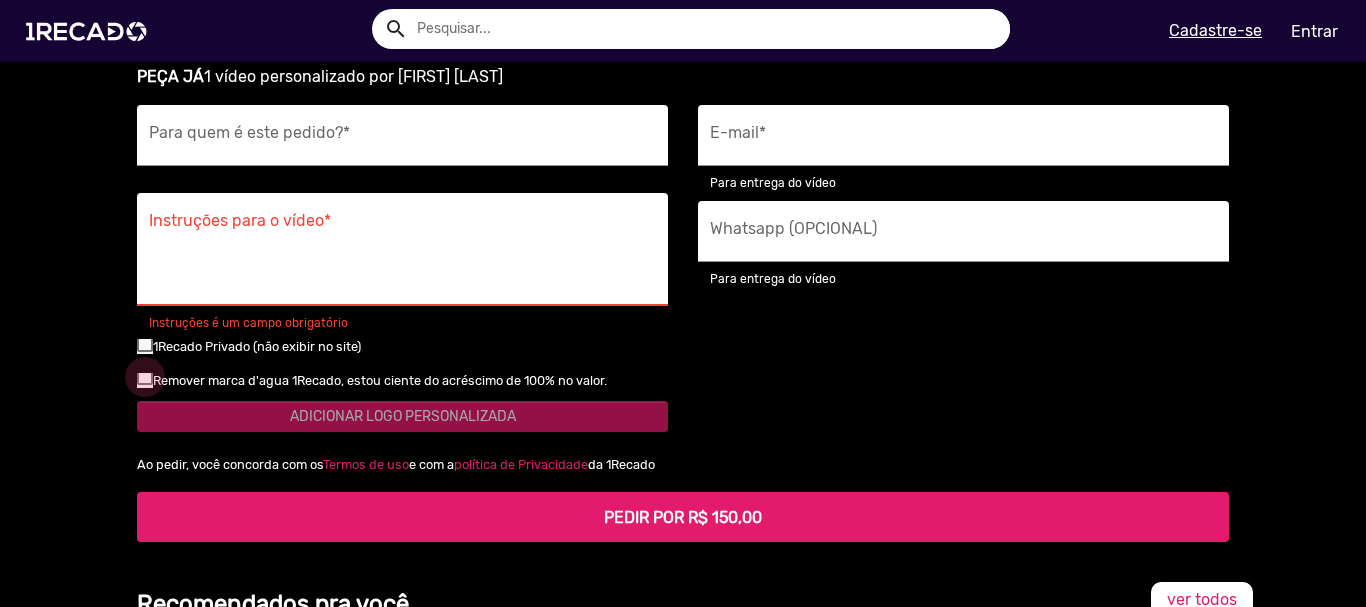 click at bounding box center (145, 377) 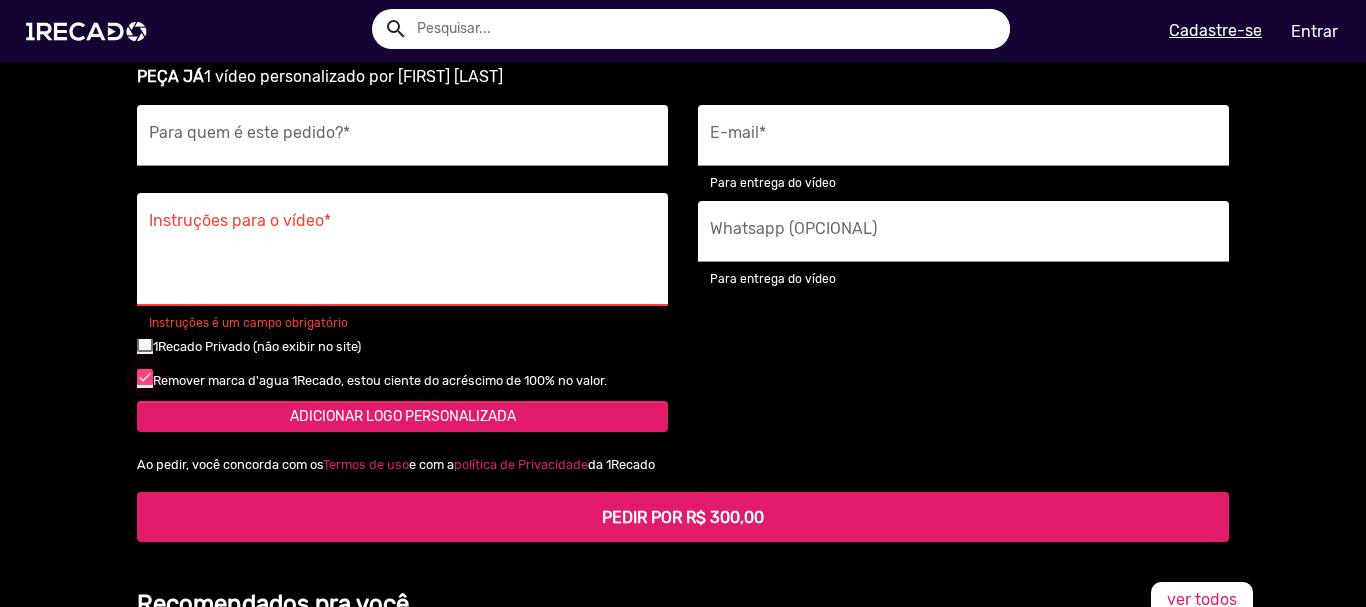 click at bounding box center [145, 377] 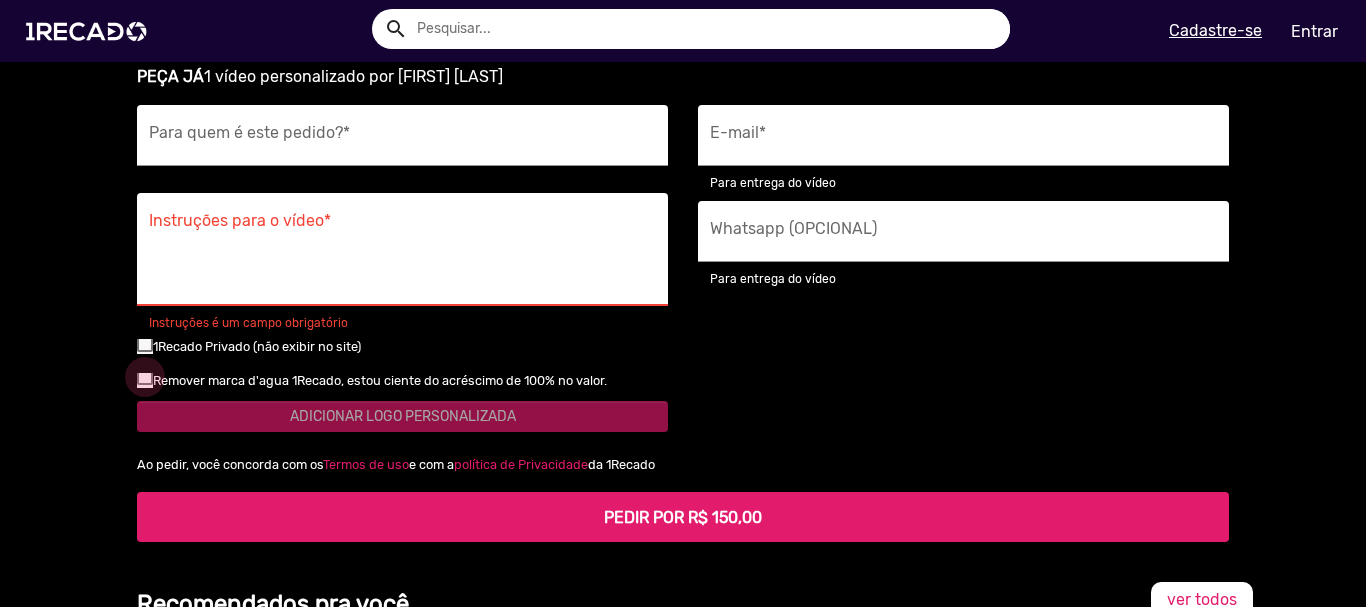 click at bounding box center [145, 377] 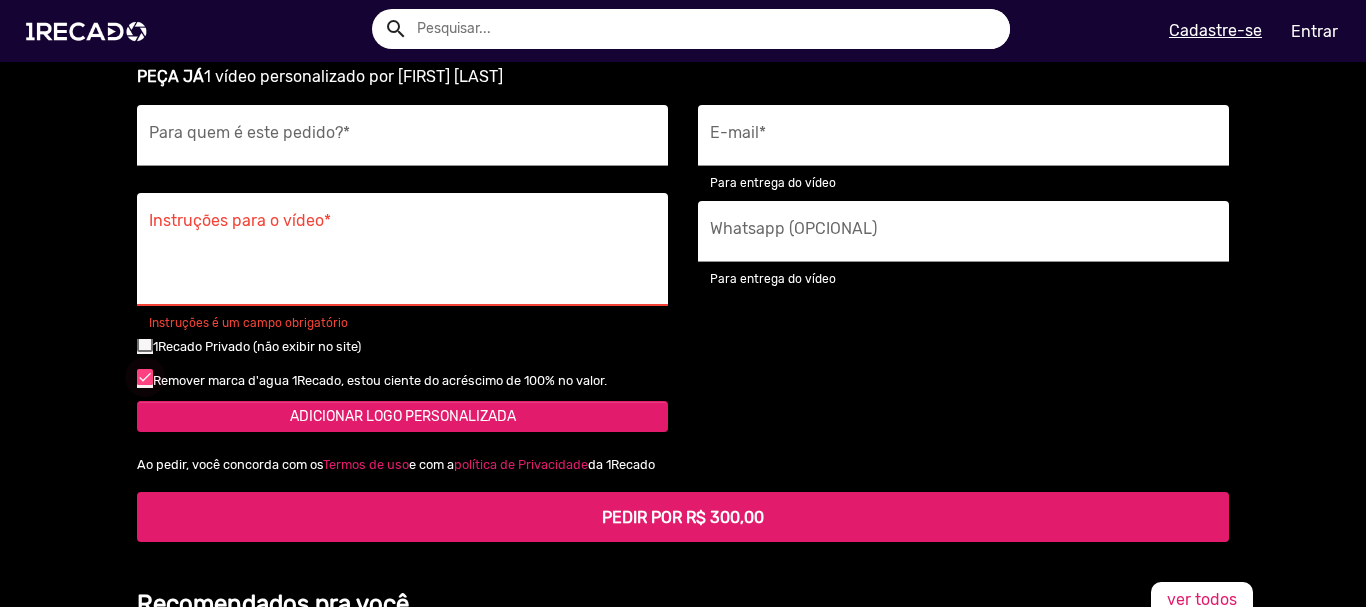 click at bounding box center (145, 377) 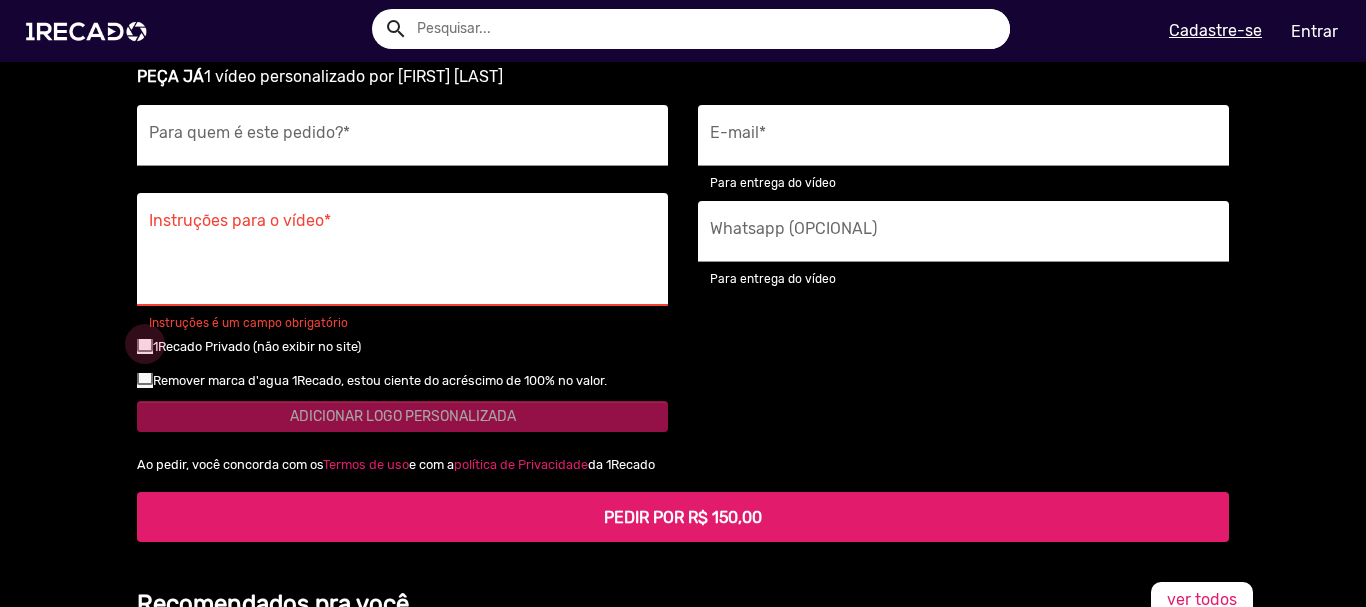 click at bounding box center (145, 344) 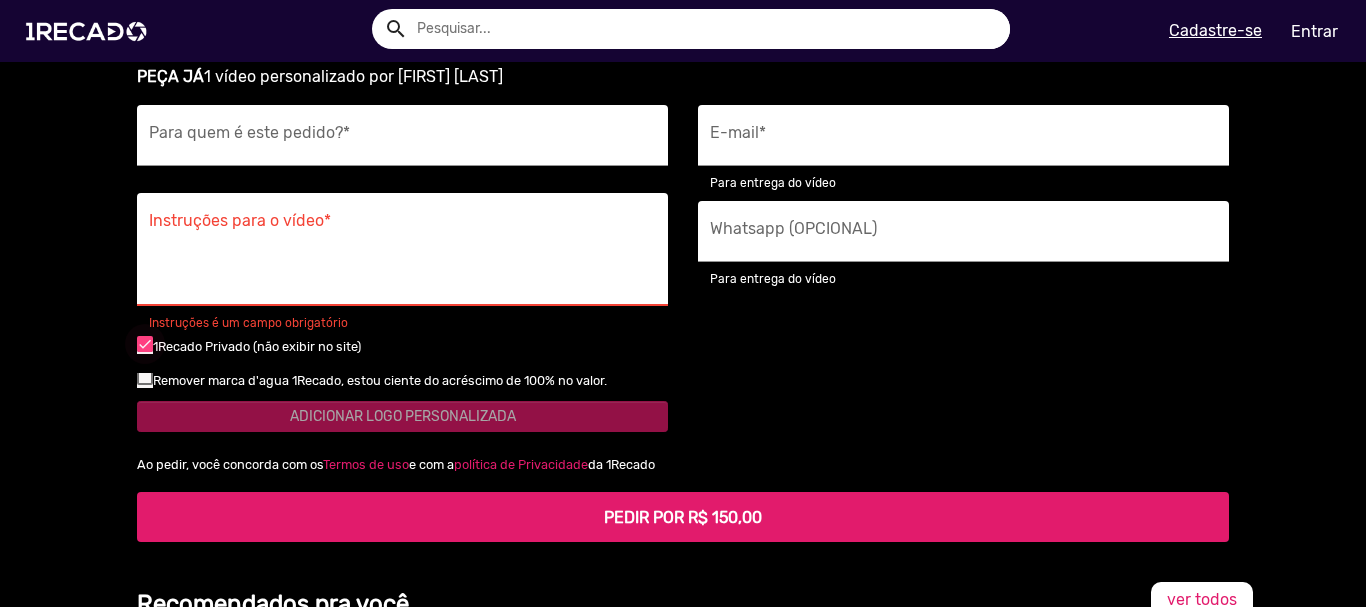 click at bounding box center (145, 344) 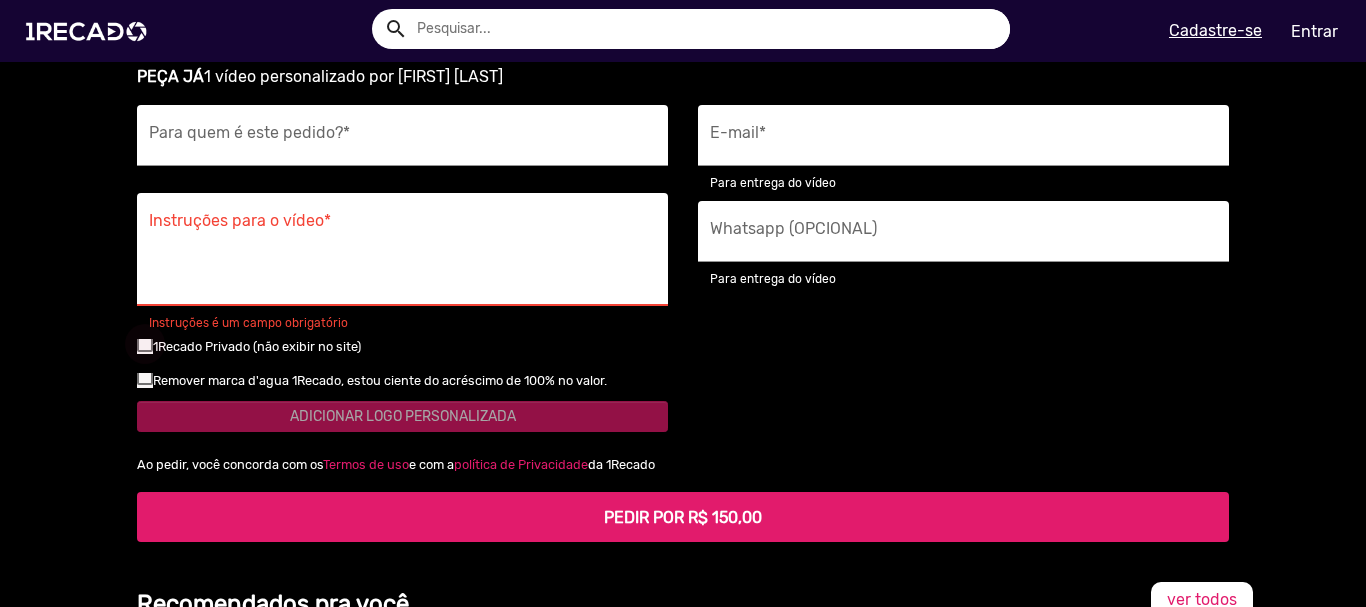 click at bounding box center [145, 344] 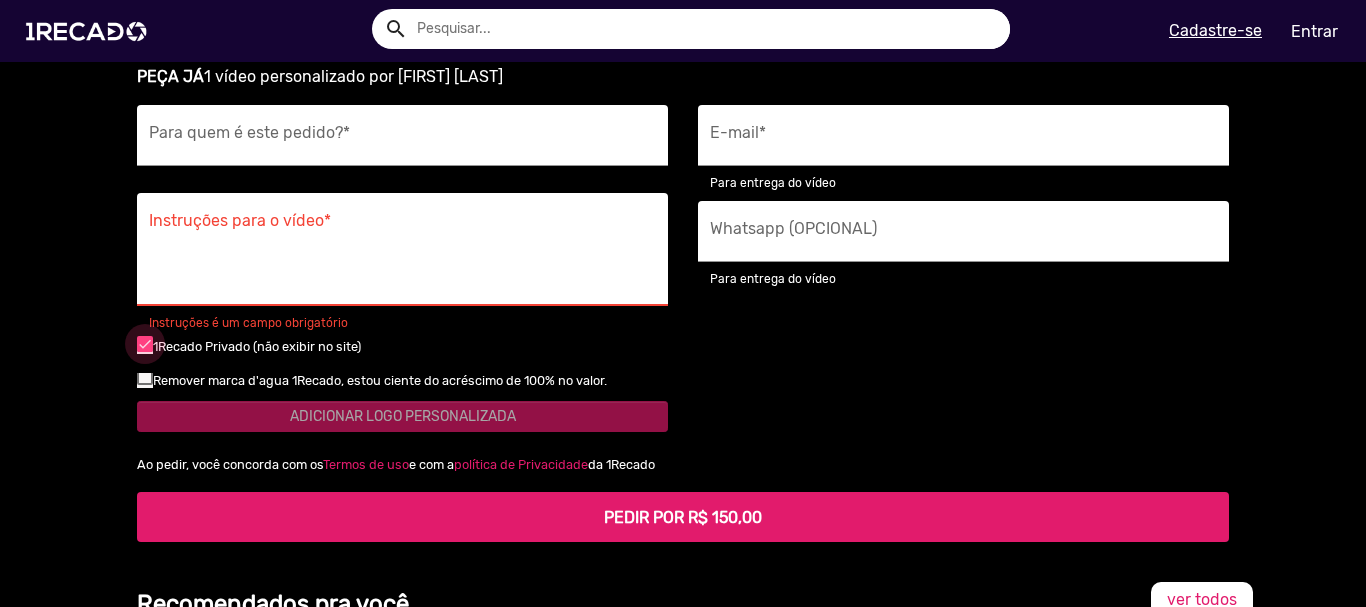 click at bounding box center (145, 344) 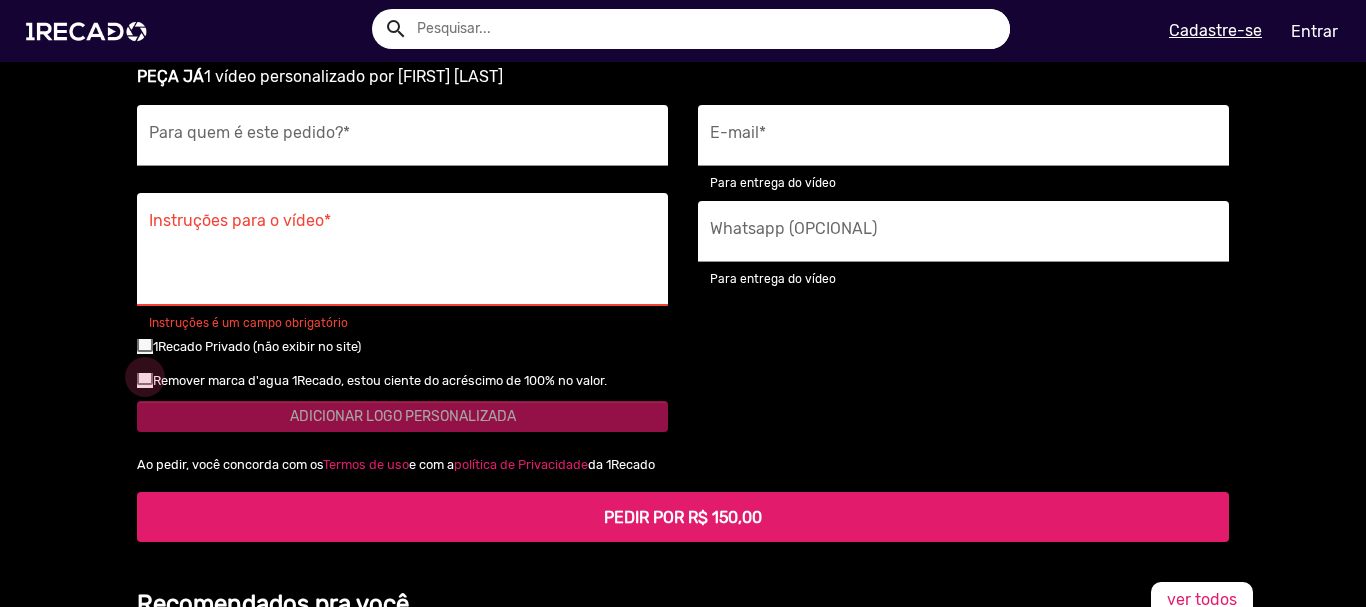 click at bounding box center [145, 377] 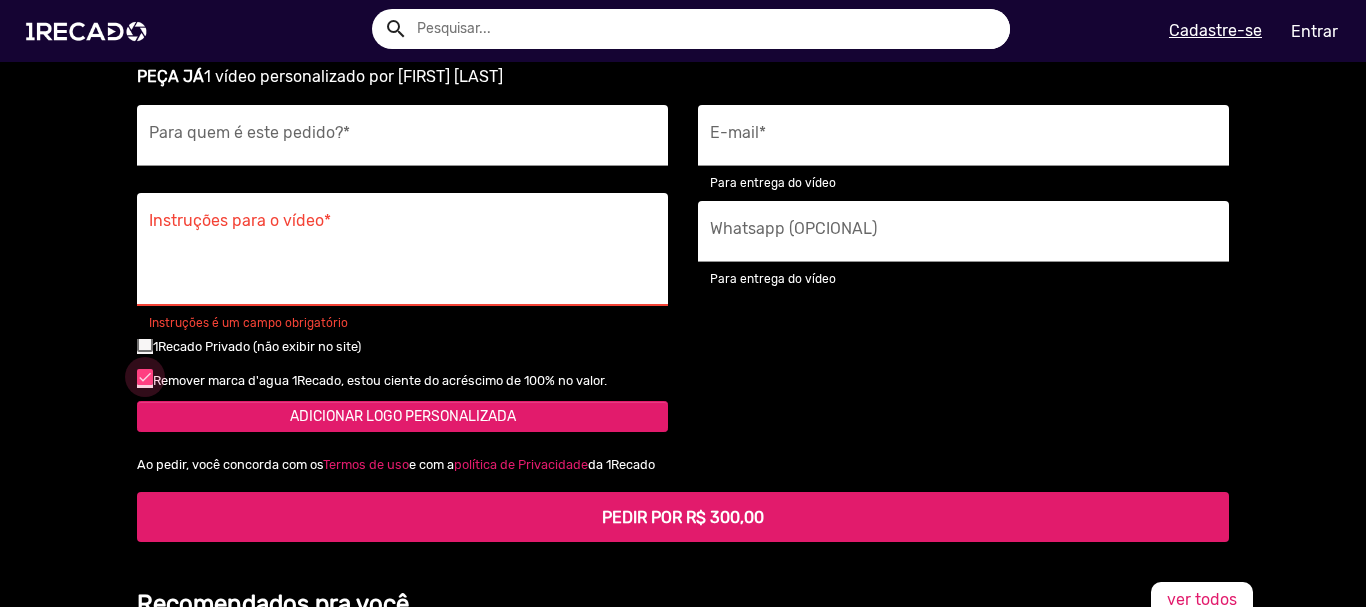 click at bounding box center [145, 377] 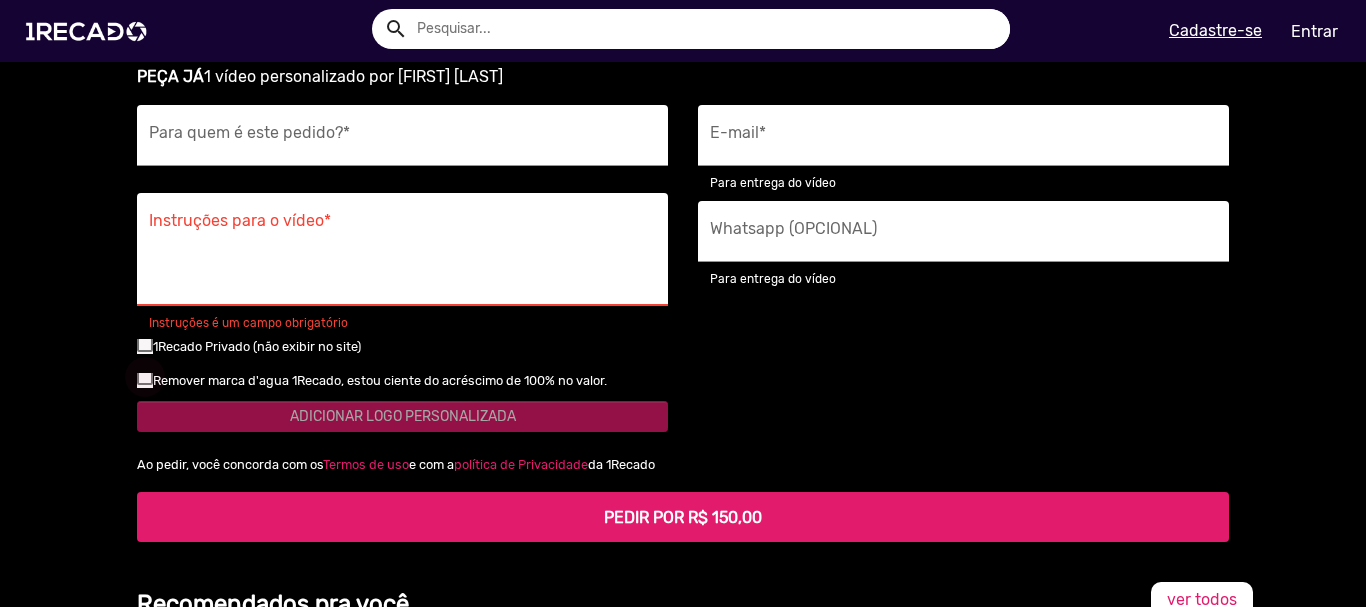 click at bounding box center [145, 377] 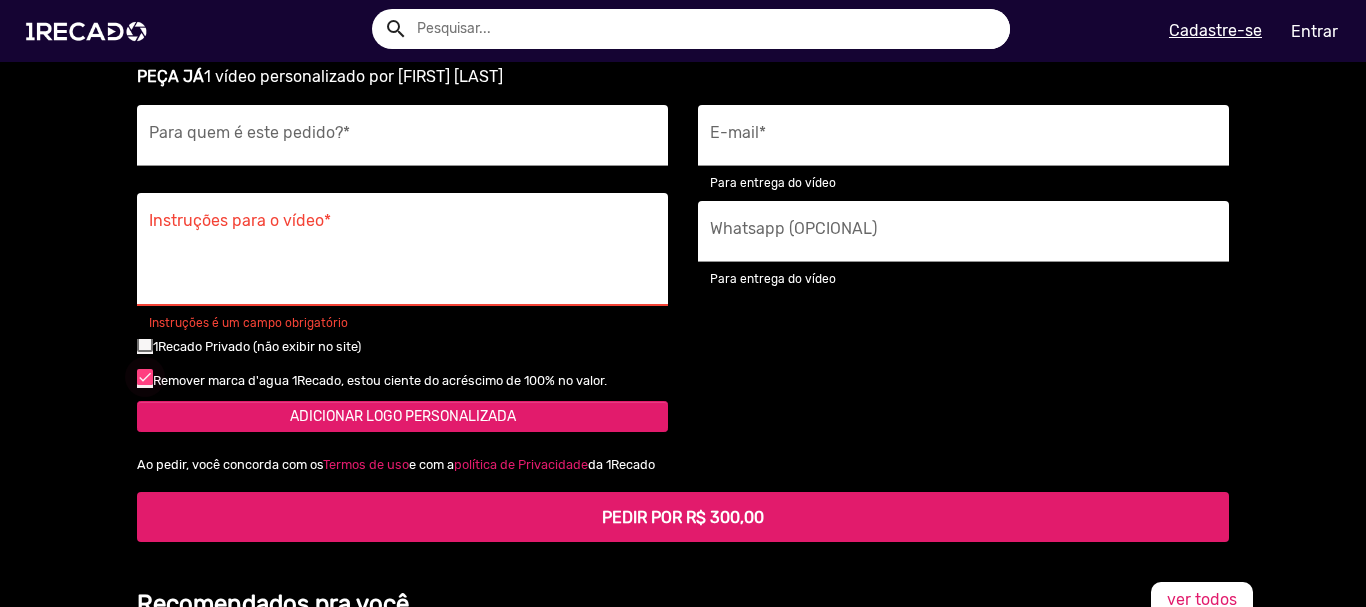 click at bounding box center (145, 377) 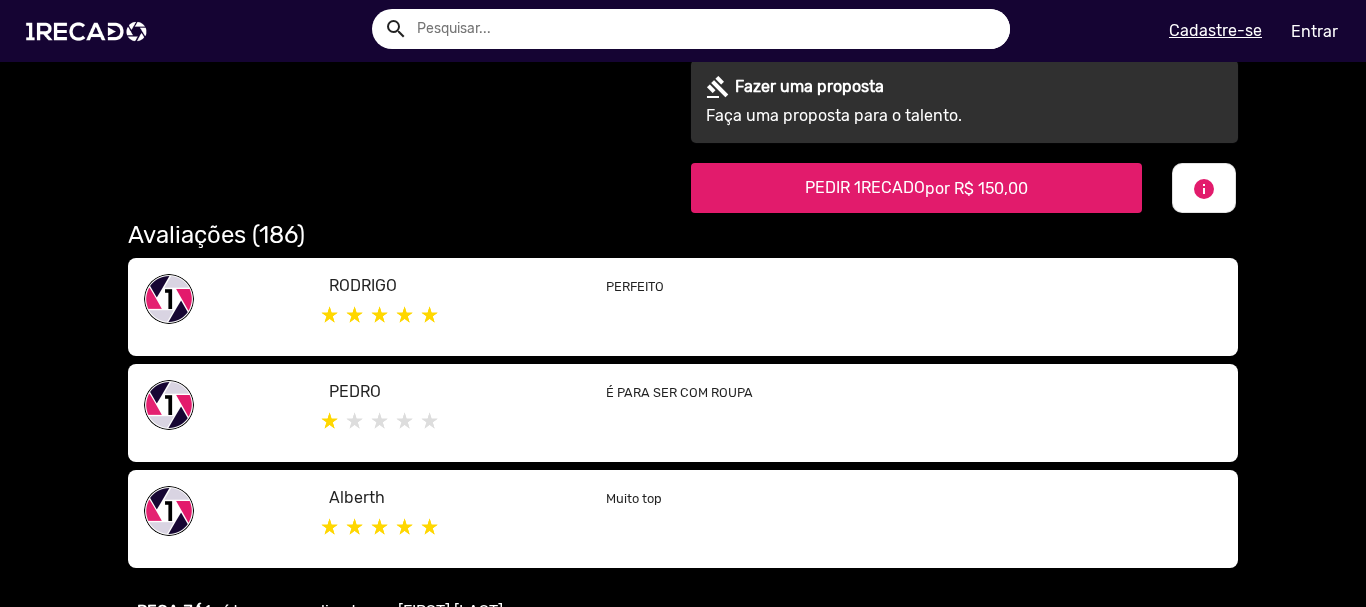 scroll, scrollTop: 933, scrollLeft: 0, axis: vertical 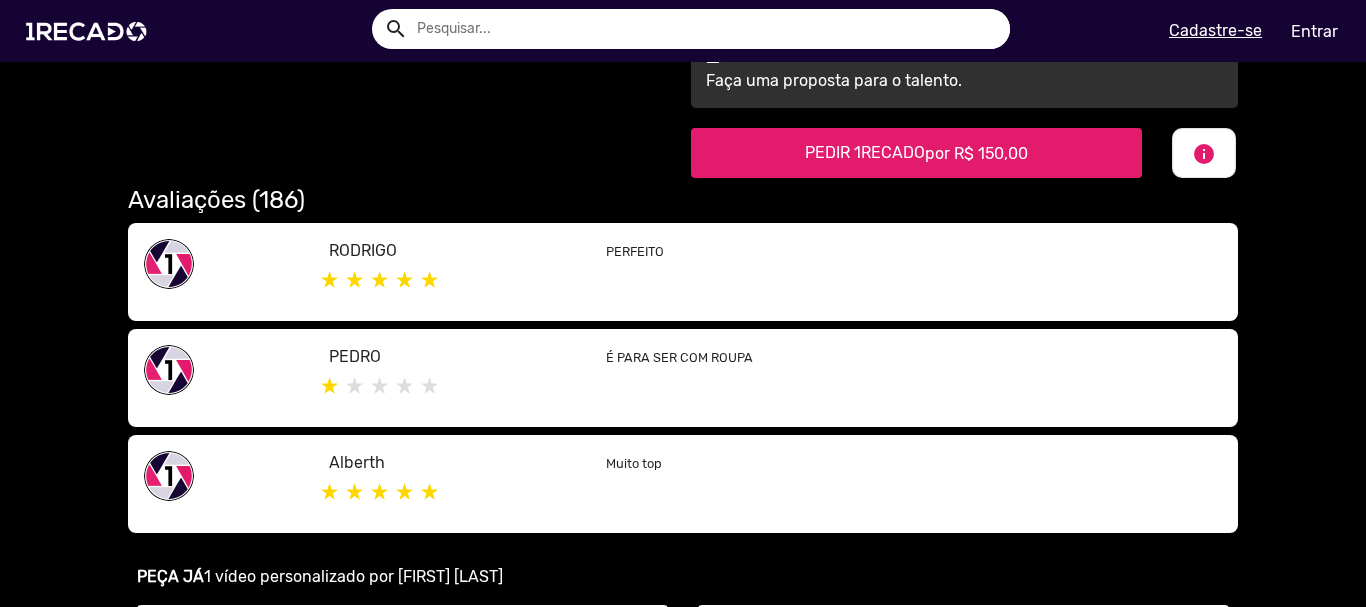 click on "RODRIGO" 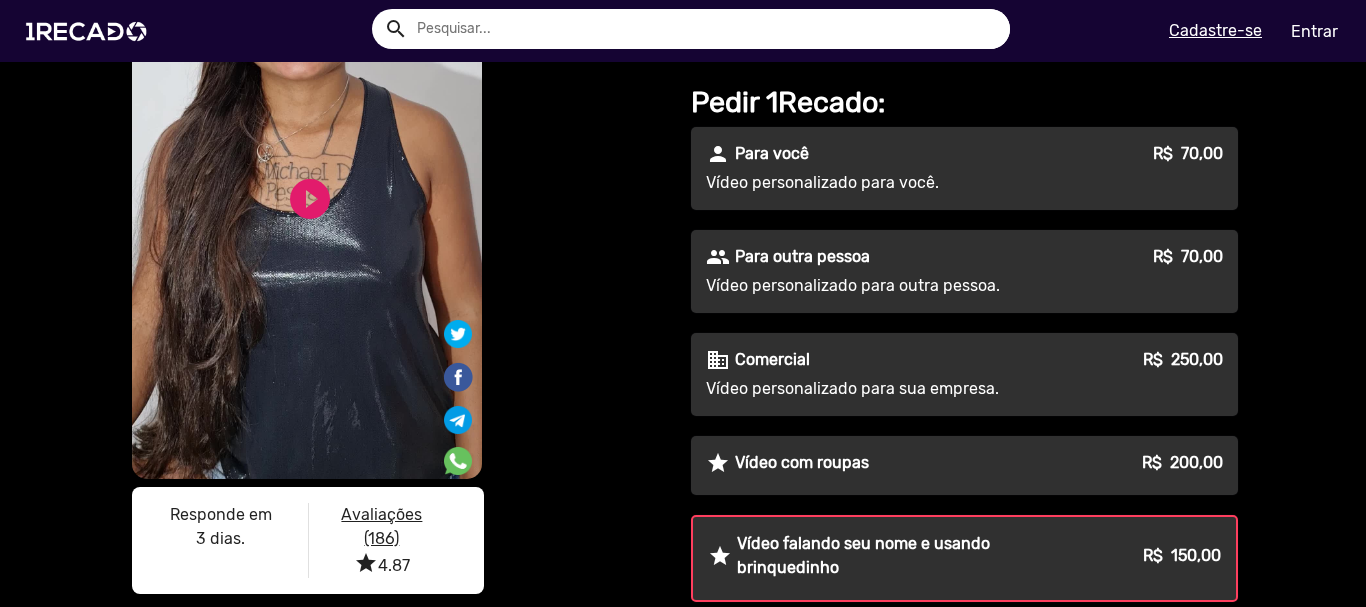 scroll, scrollTop: 0, scrollLeft: 0, axis: both 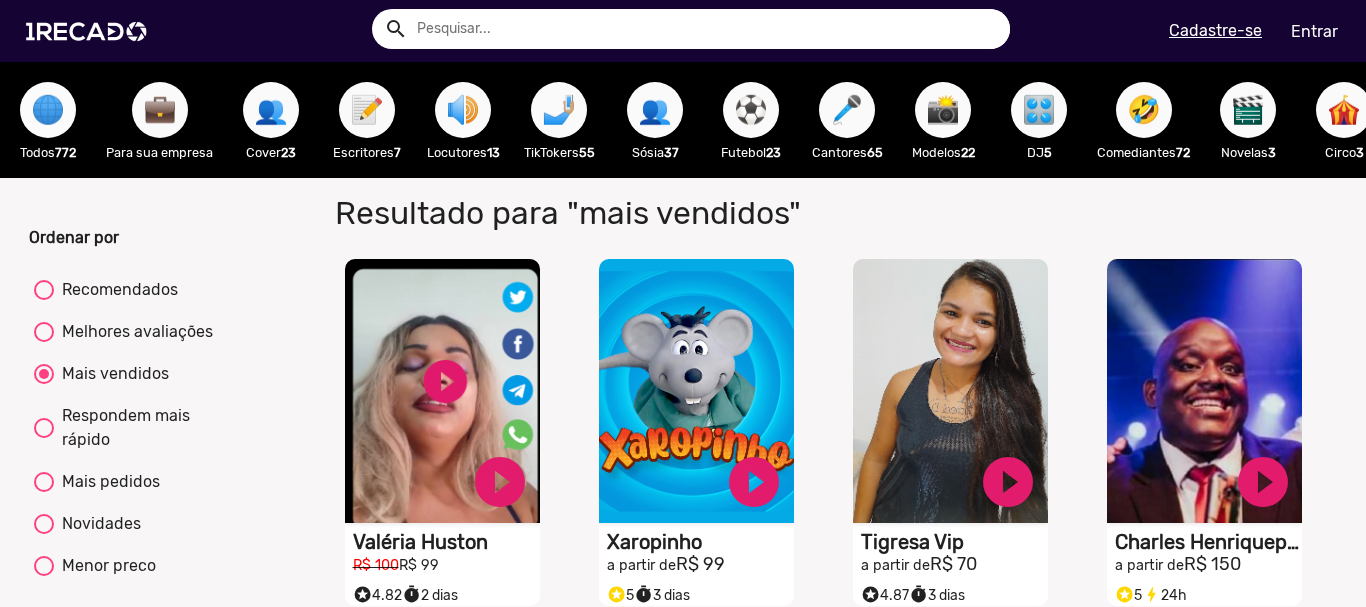 click on "🌐" at bounding box center [48, 110] 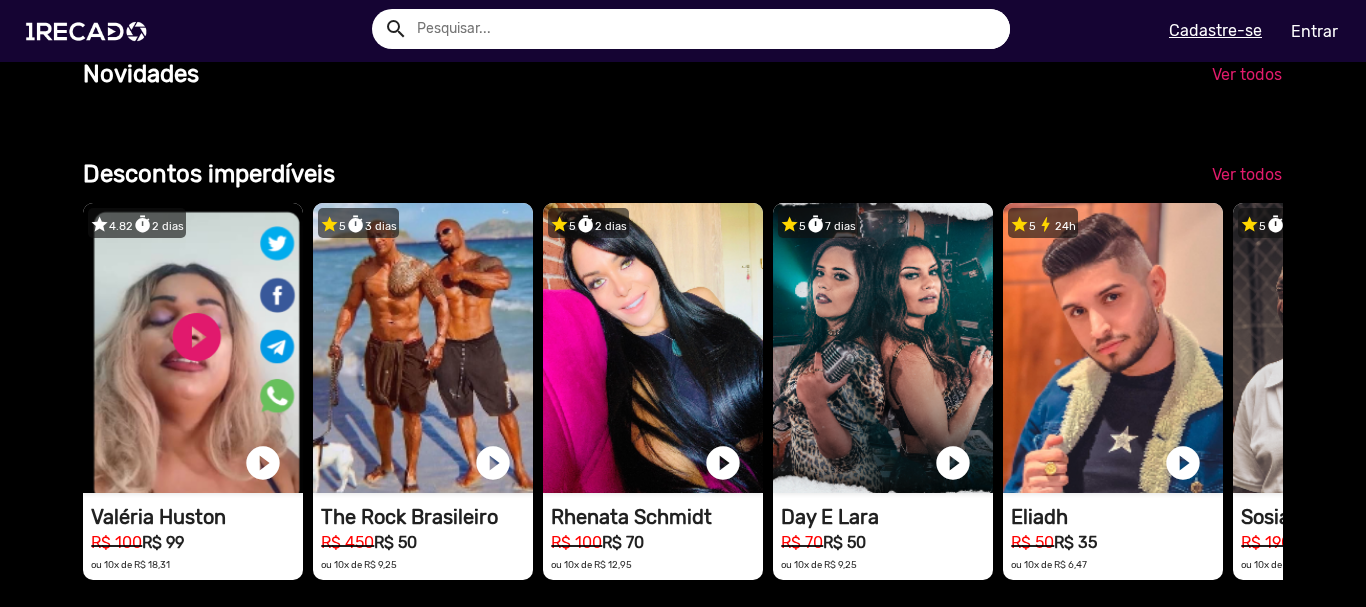 scroll, scrollTop: 1600, scrollLeft: 0, axis: vertical 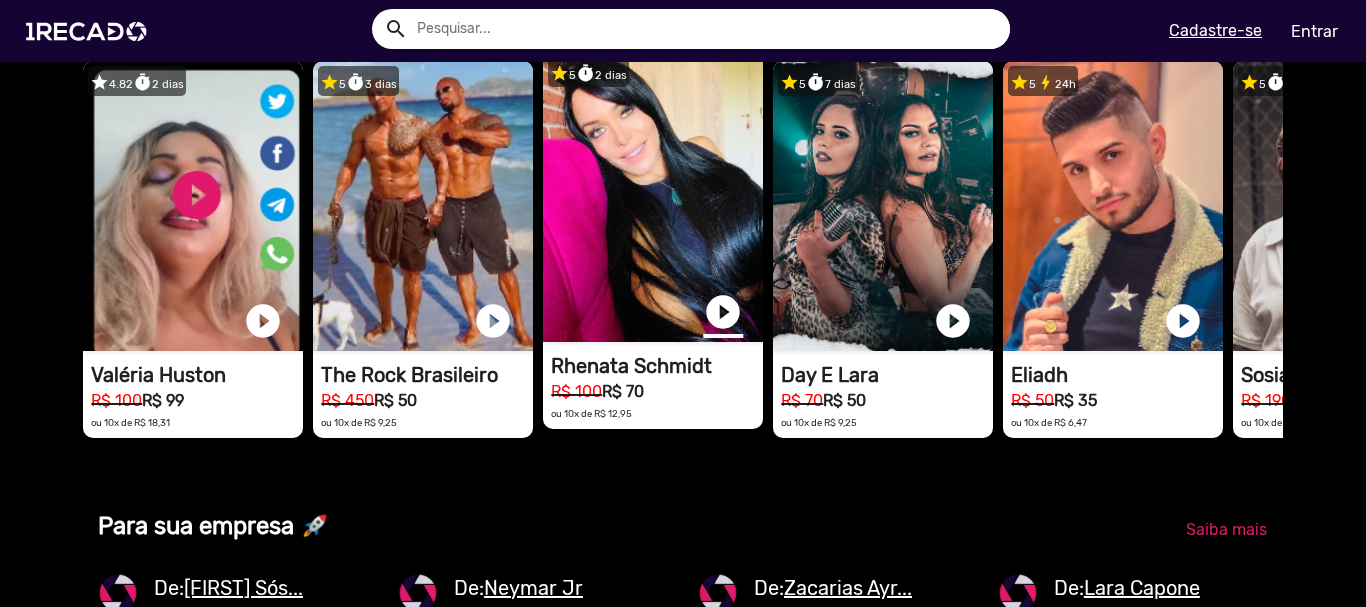 drag, startPoint x: 684, startPoint y: 193, endPoint x: 716, endPoint y: 344, distance: 154.35349 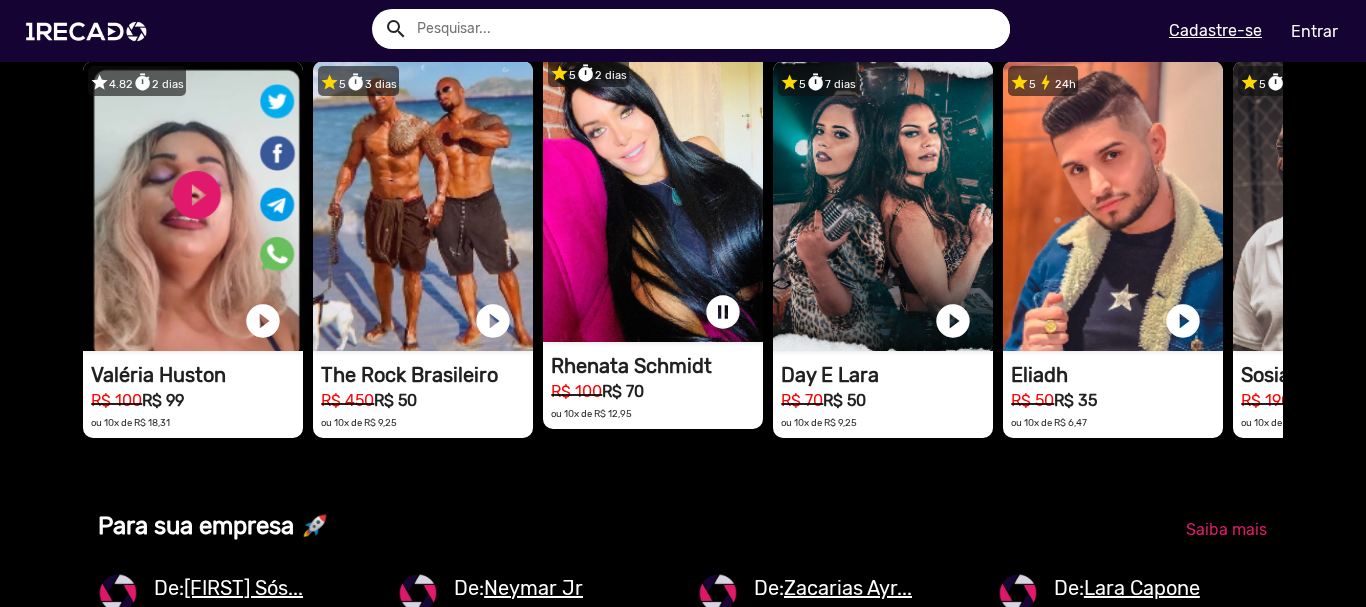 scroll, scrollTop: 0, scrollLeft: 1847, axis: horizontal 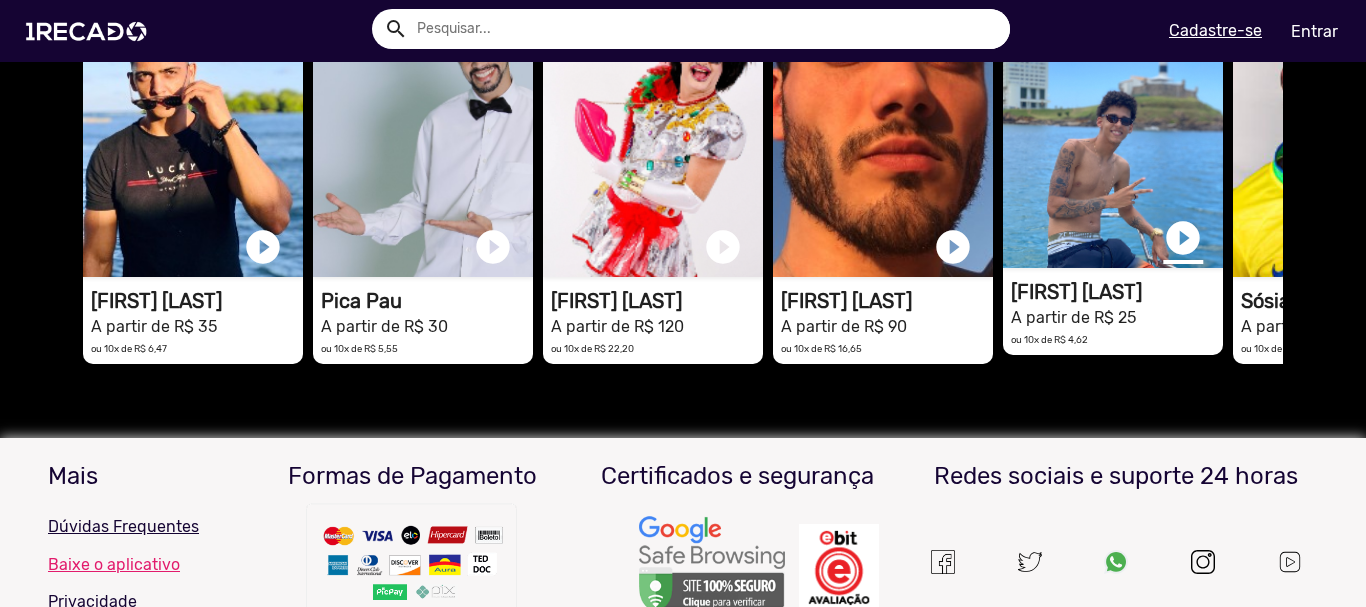 click on "play_circle_filled" at bounding box center [1183, -3714] 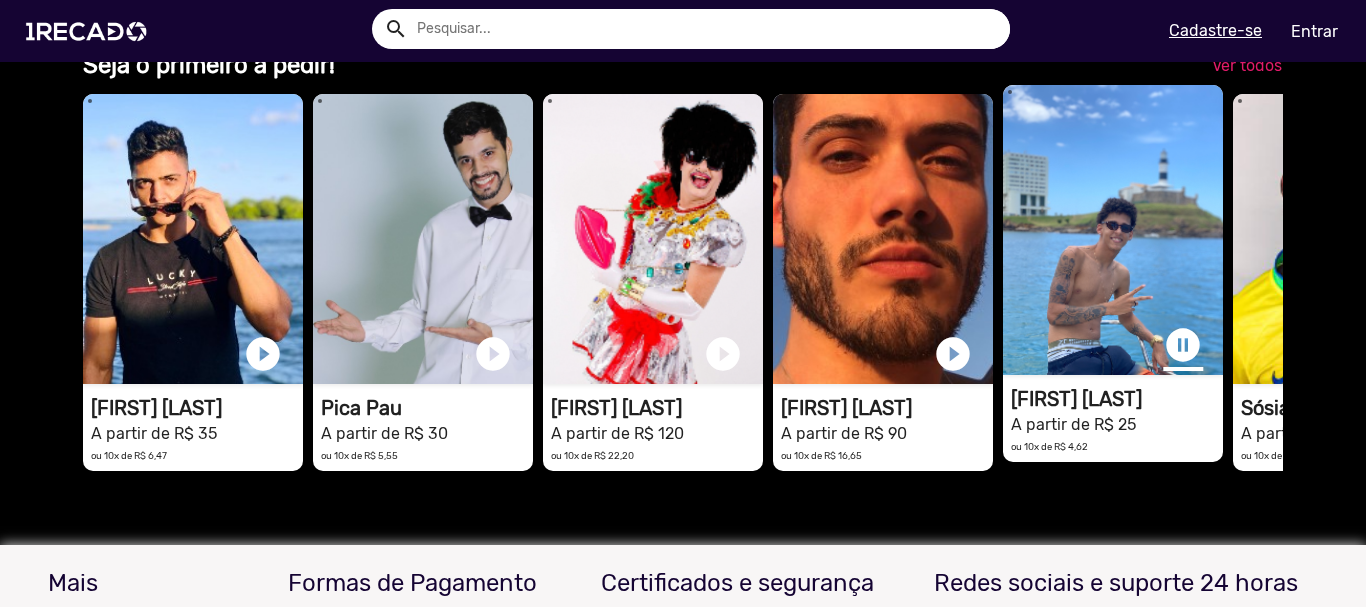 click on "pause_circle" at bounding box center [1183, -3607] 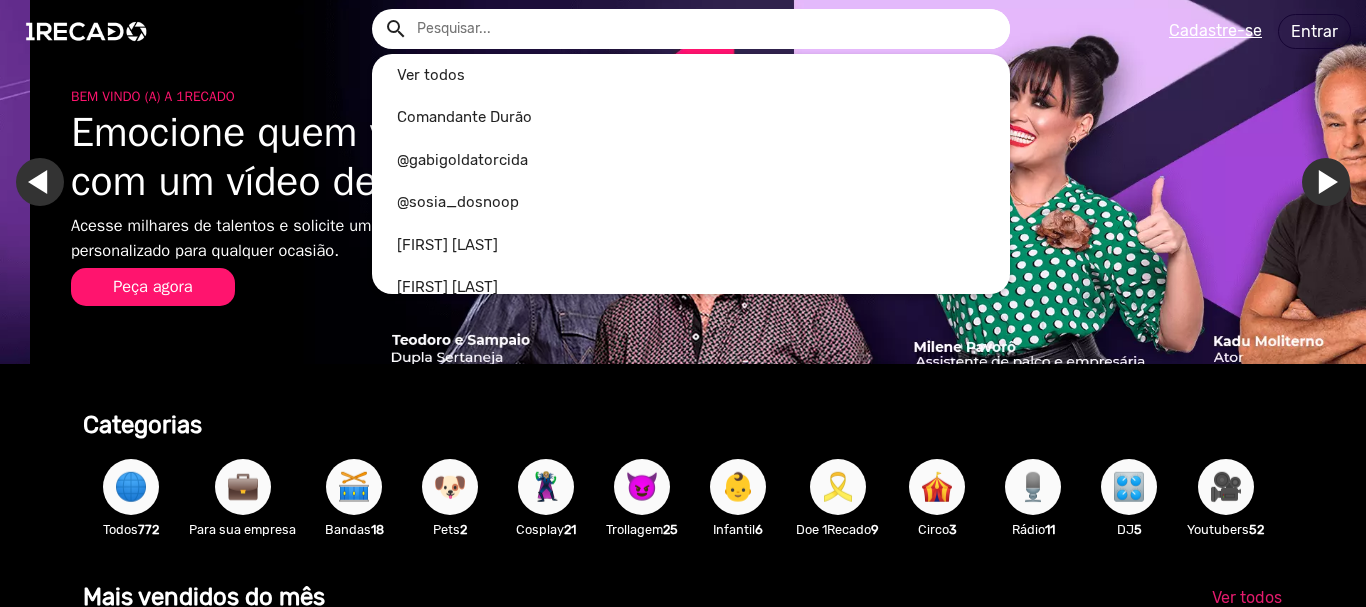 click at bounding box center (706, 29) 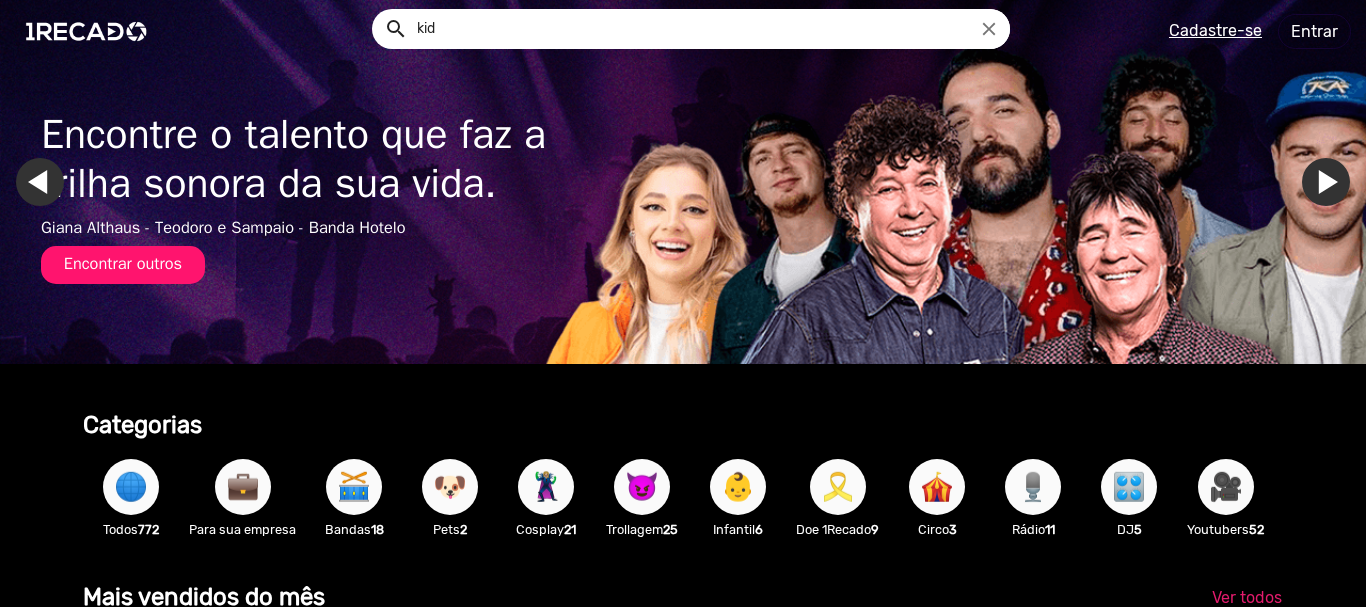 type on "kid" 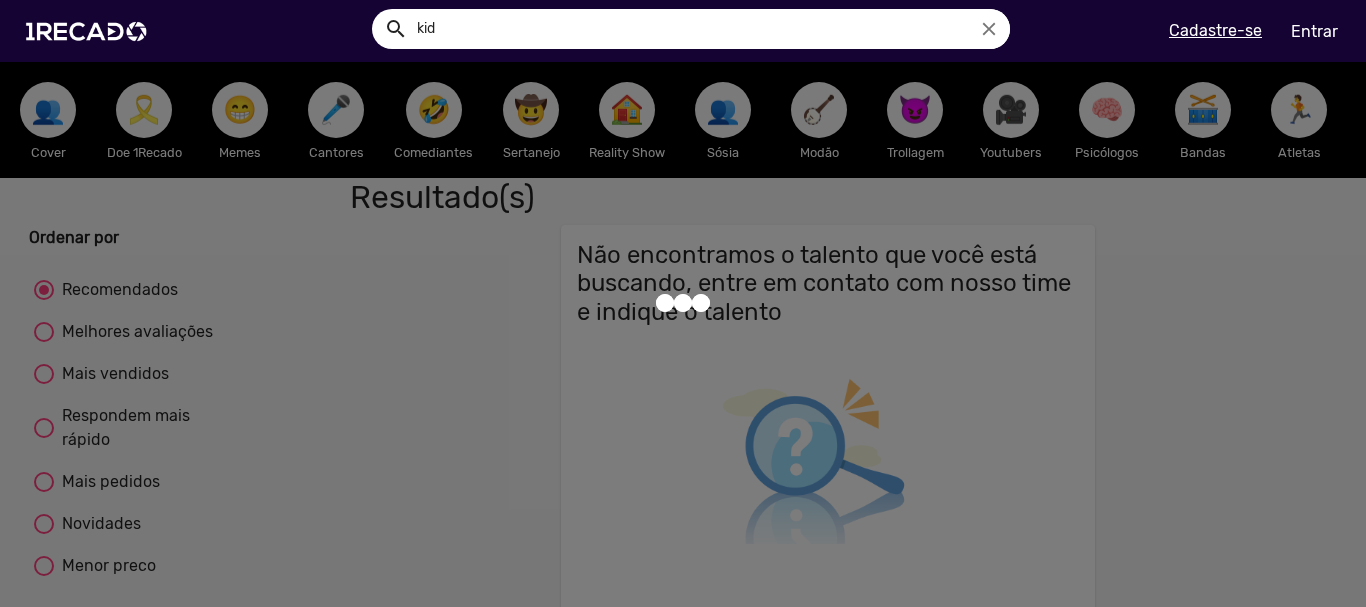 click on "search" at bounding box center [394, 27] 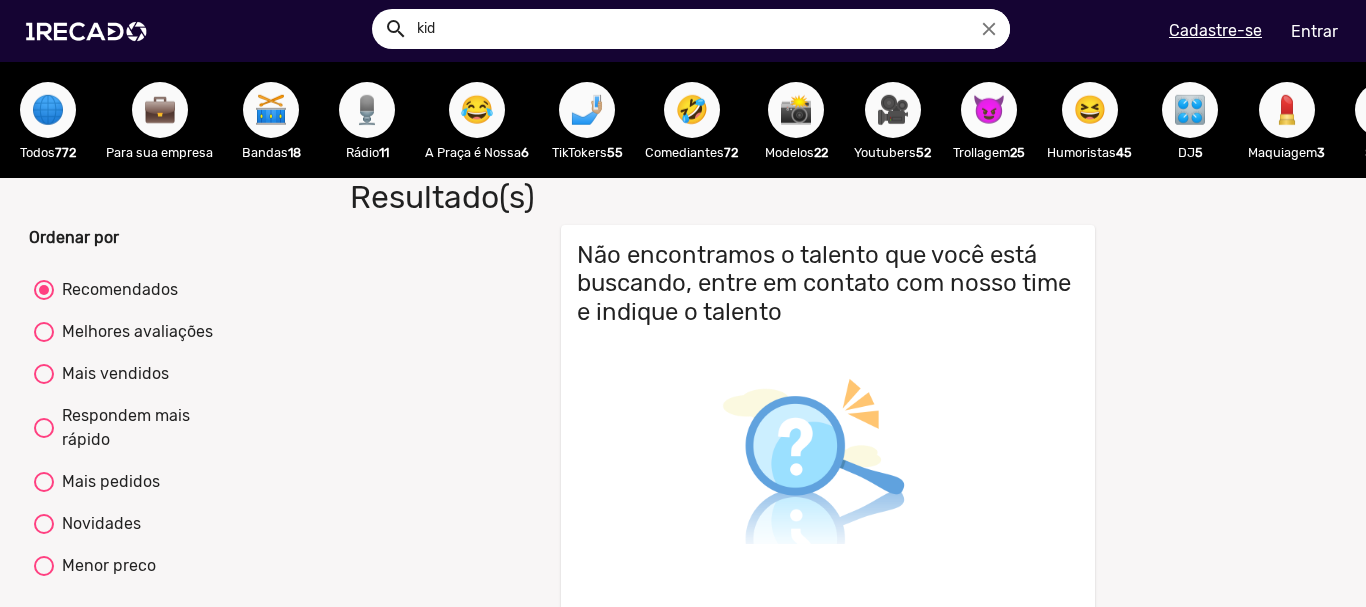 click on "😈" at bounding box center [989, 110] 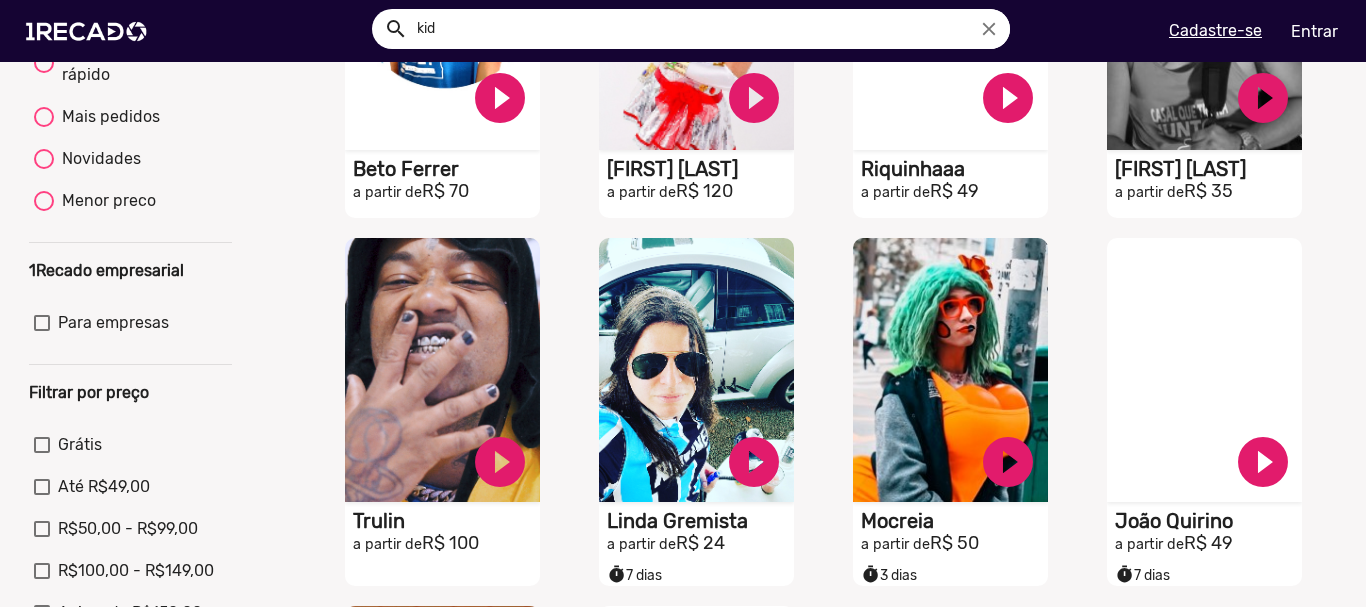 scroll, scrollTop: 400, scrollLeft: 0, axis: vertical 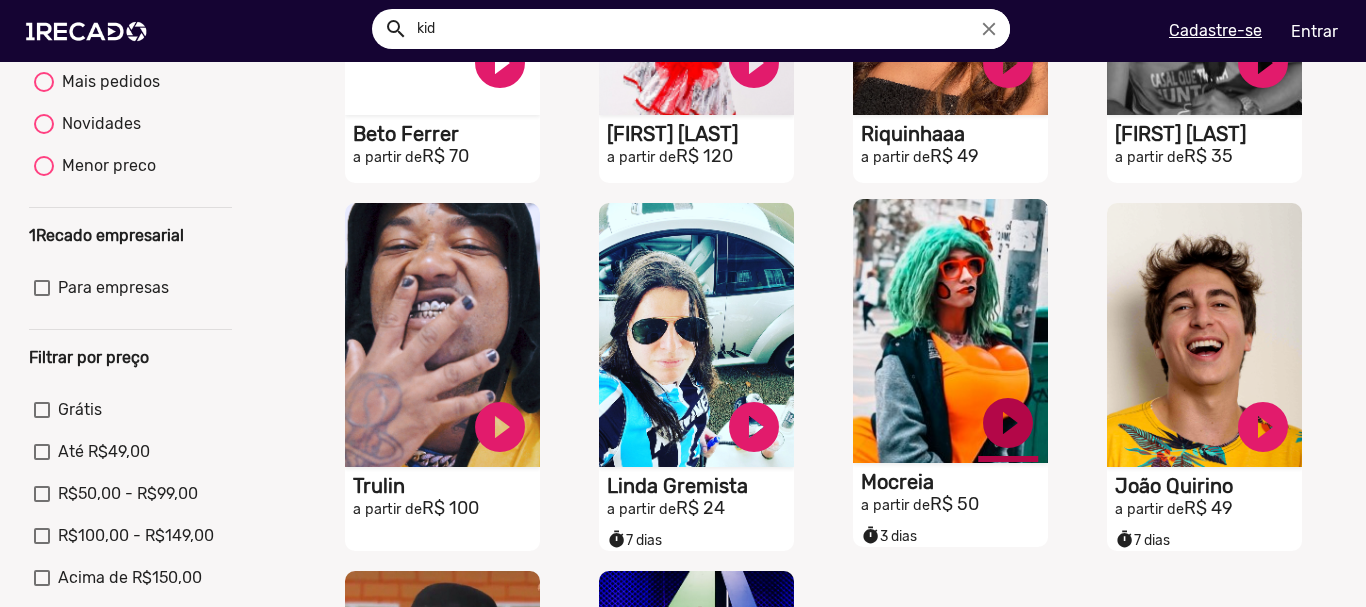 click on "play_circle_filled" at bounding box center [500, 63] 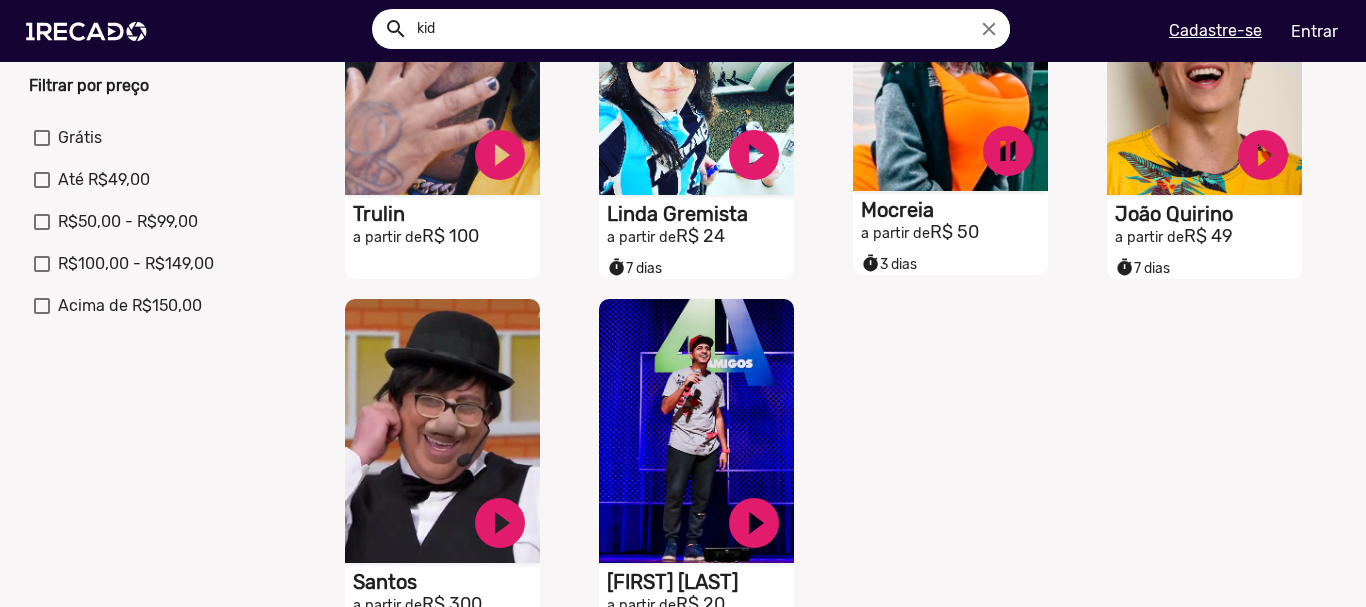 scroll, scrollTop: 700, scrollLeft: 0, axis: vertical 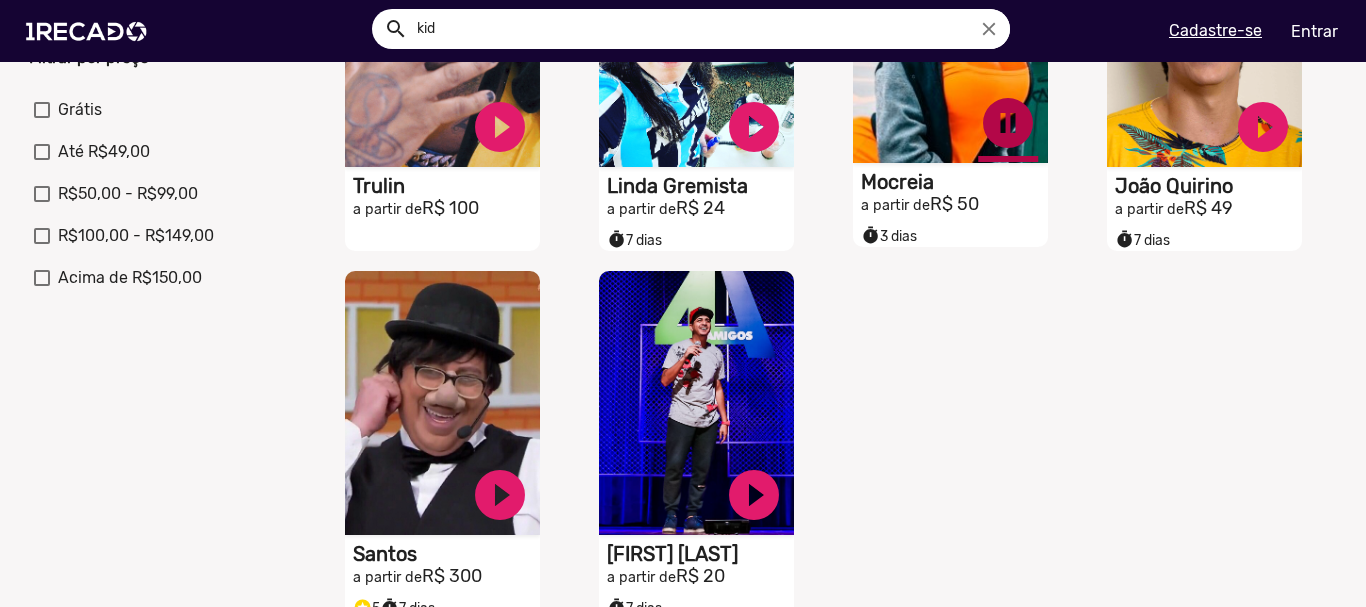 click on "pause_circle" at bounding box center (500, -237) 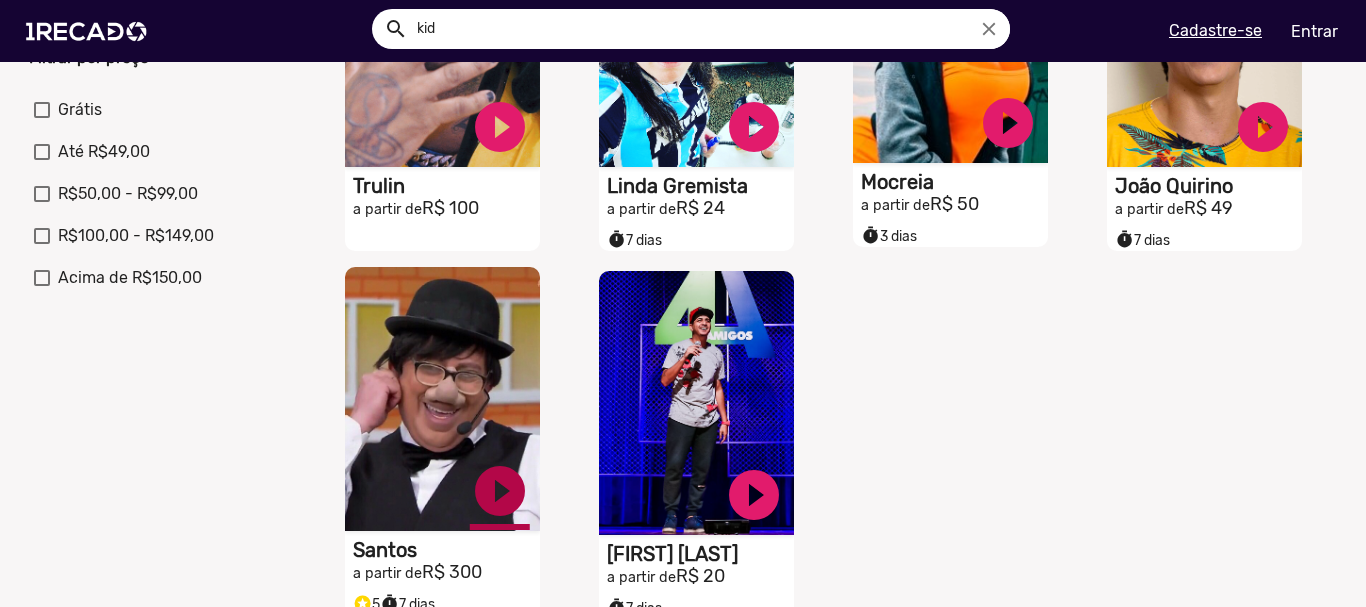 click on "play_circle_filled" at bounding box center [500, -237] 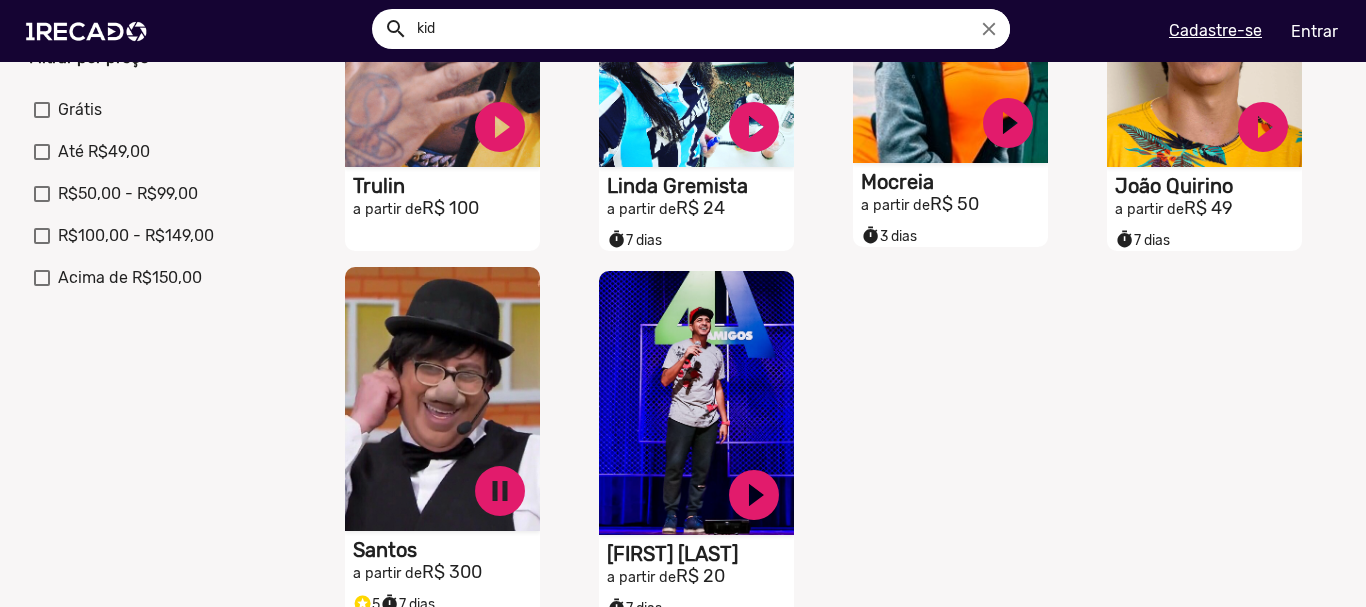 scroll, scrollTop: 800, scrollLeft: 0, axis: vertical 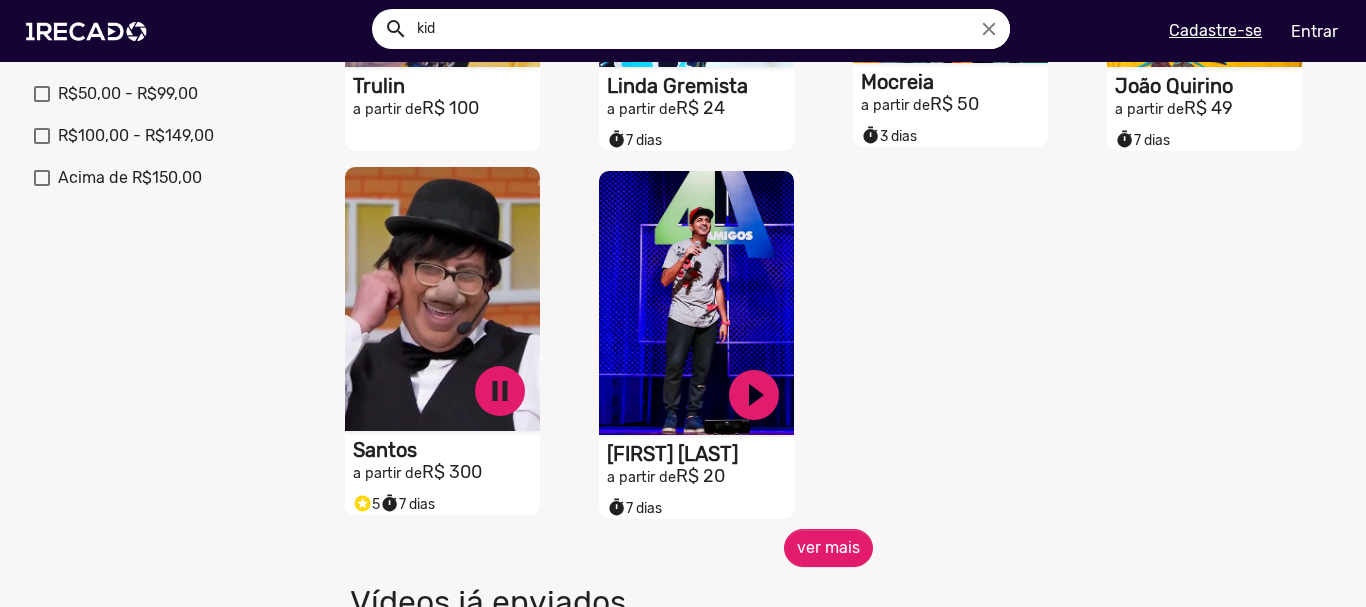 click on "S1RECADO vídeos dedicados para fãs e empresas" at bounding box center [442, -417] 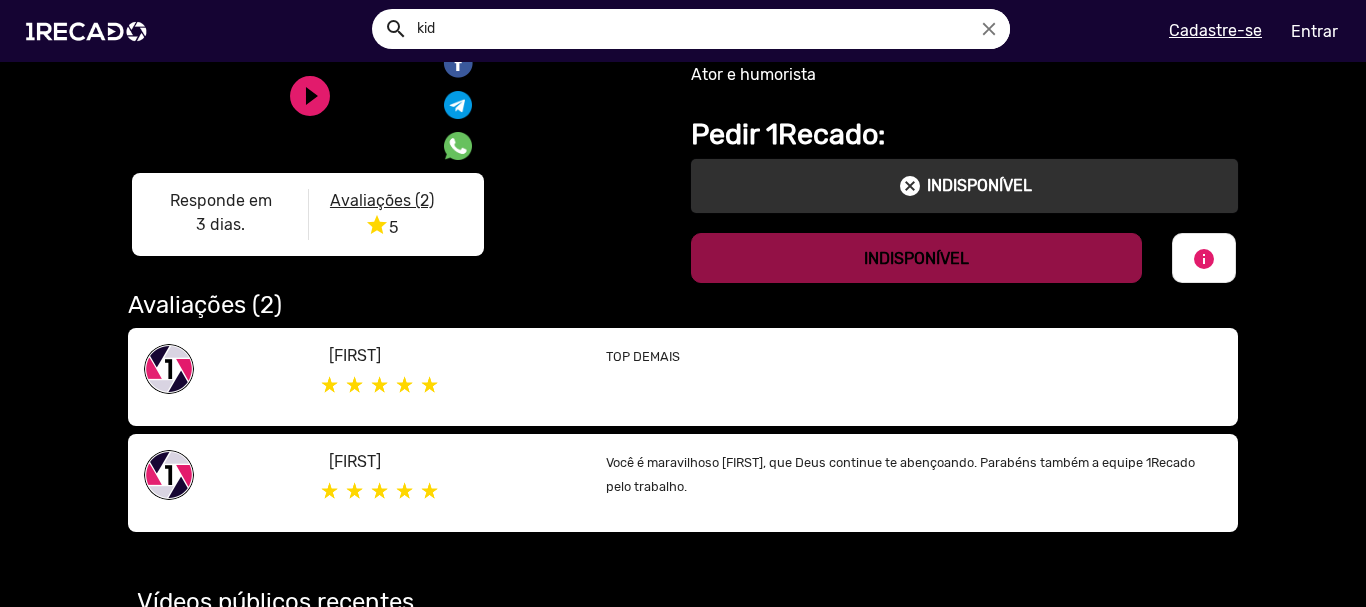scroll, scrollTop: 0, scrollLeft: 0, axis: both 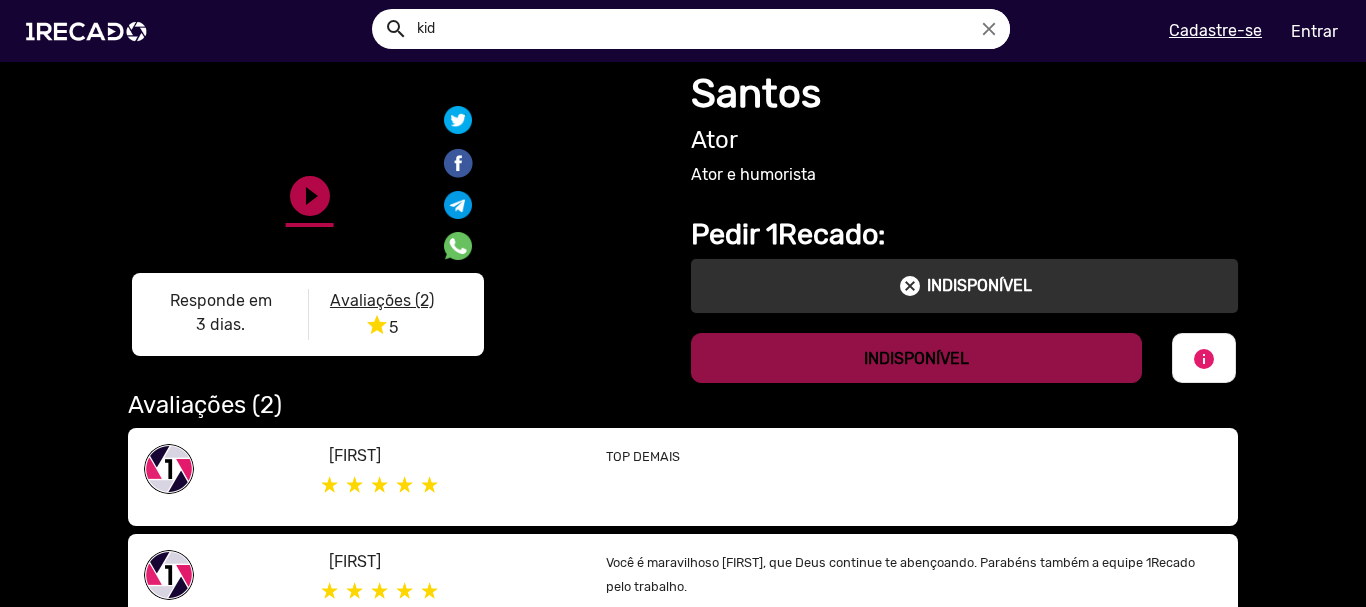 click on "play_circle_filled" 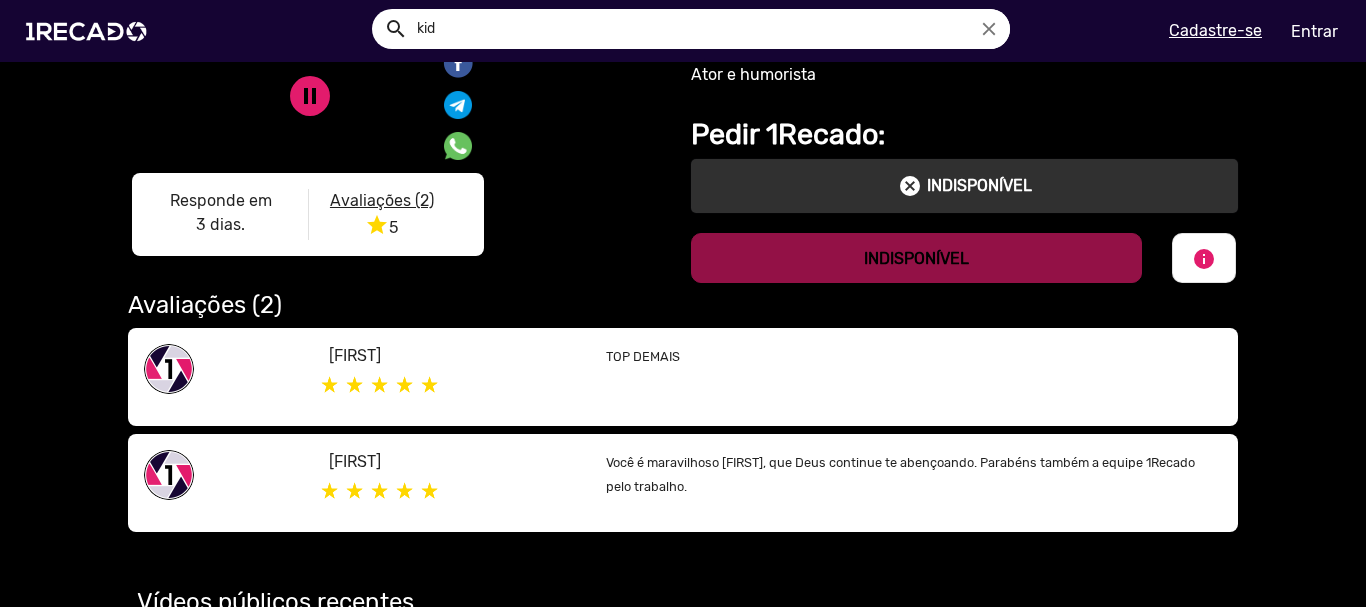 scroll, scrollTop: 0, scrollLeft: 0, axis: both 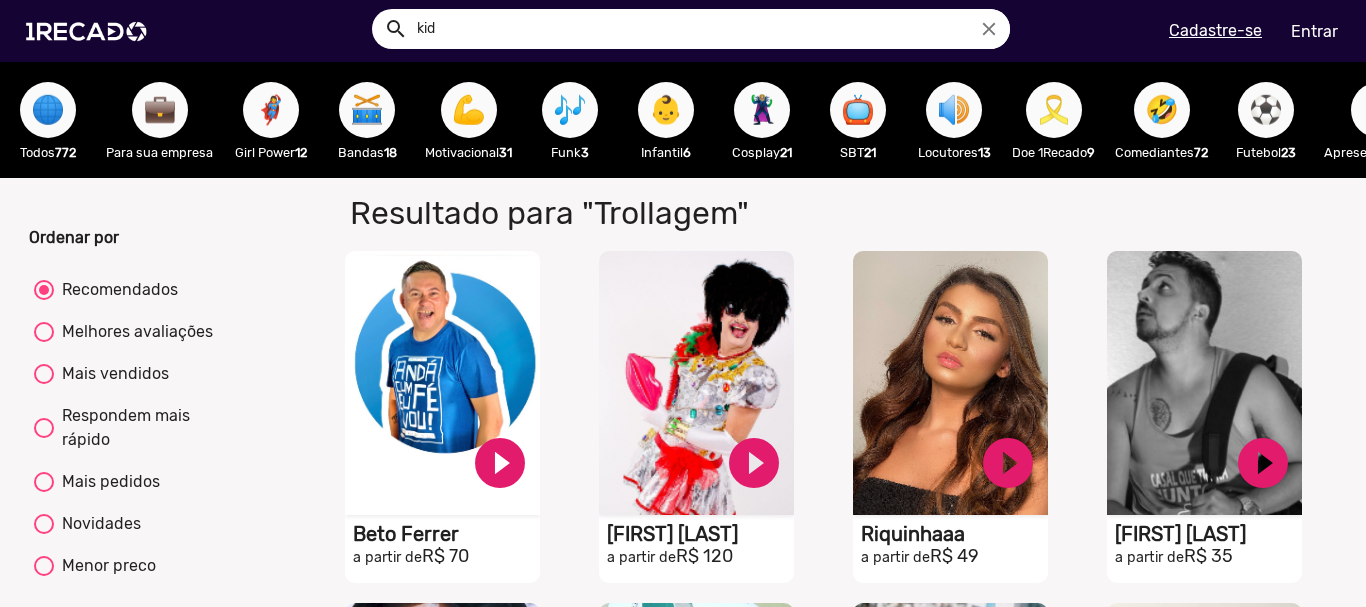 drag, startPoint x: 1179, startPoint y: 106, endPoint x: 227, endPoint y: 194, distance: 956.0586 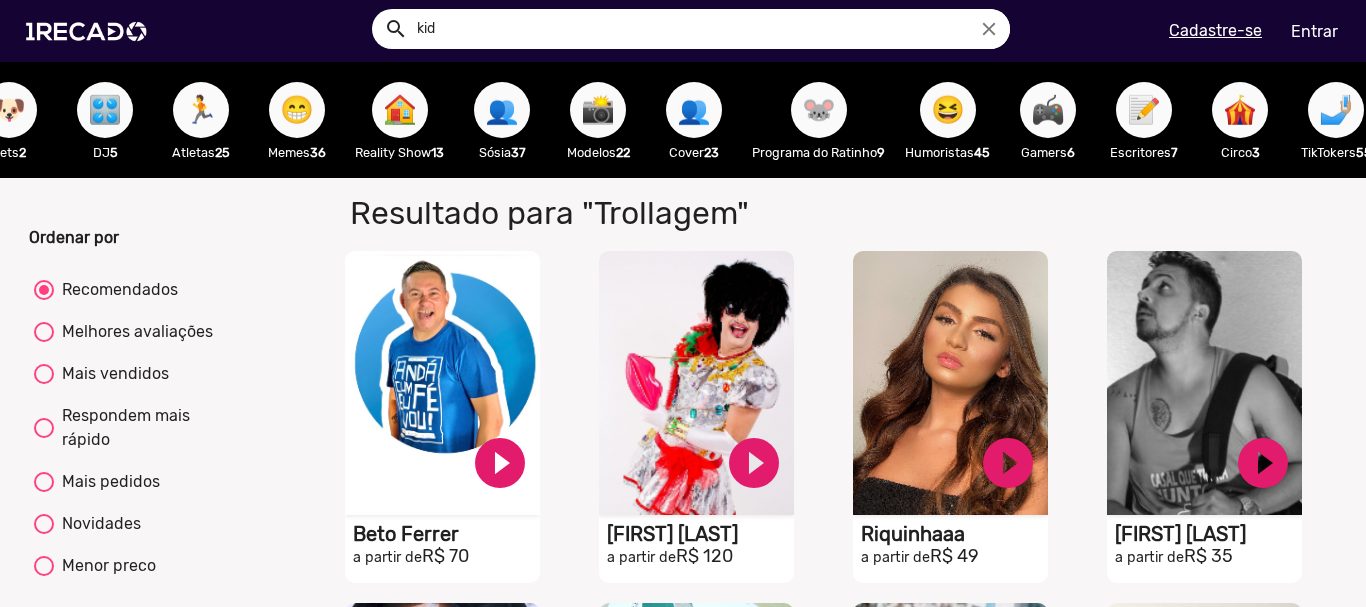 scroll, scrollTop: 0, scrollLeft: 2728, axis: horizontal 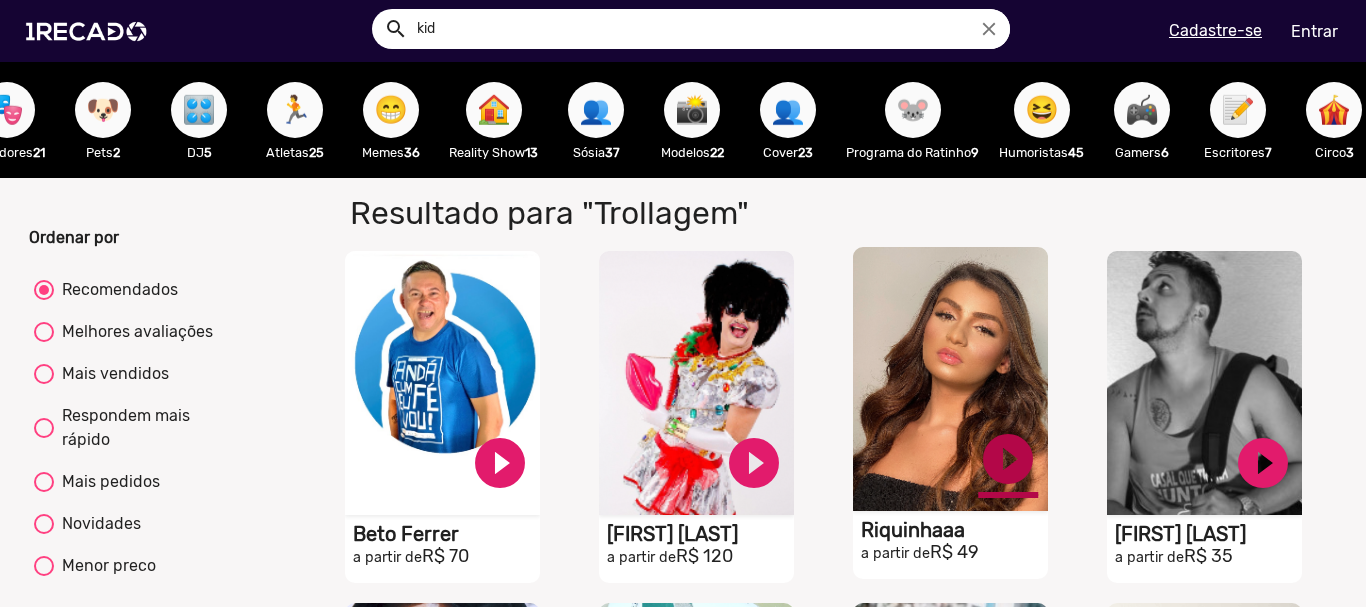 click on "play_circle_filled" at bounding box center (500, 463) 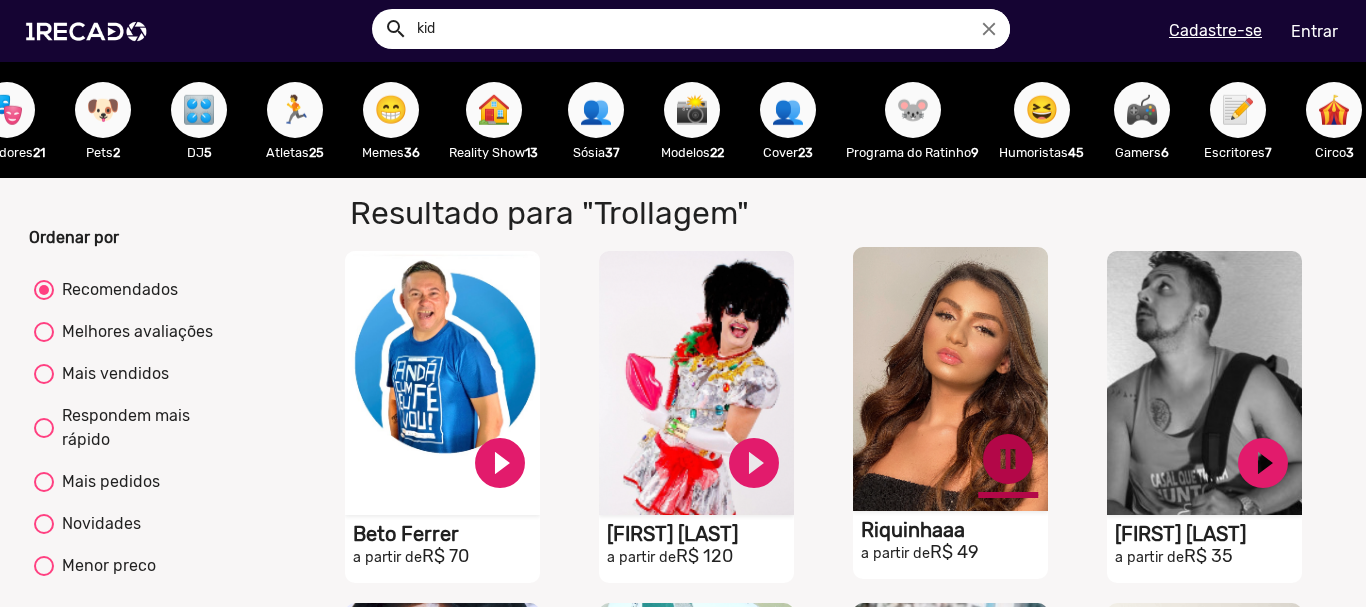 click on "pause_circle" at bounding box center [500, 463] 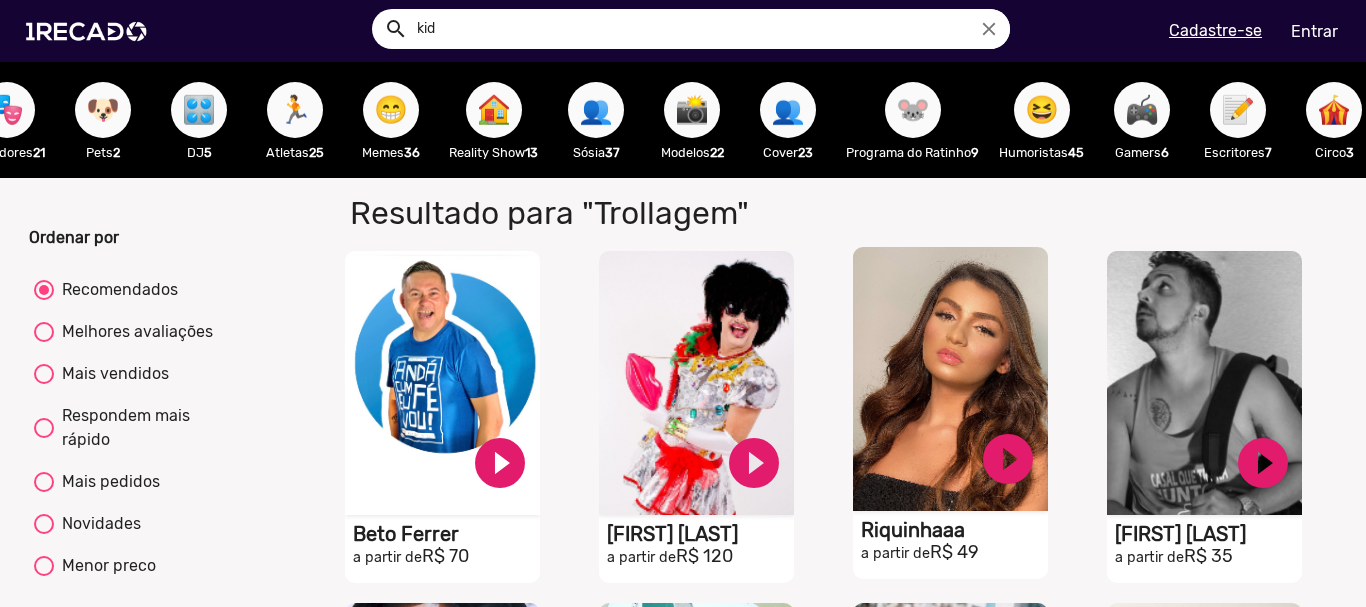 click on "📸" at bounding box center (692, 110) 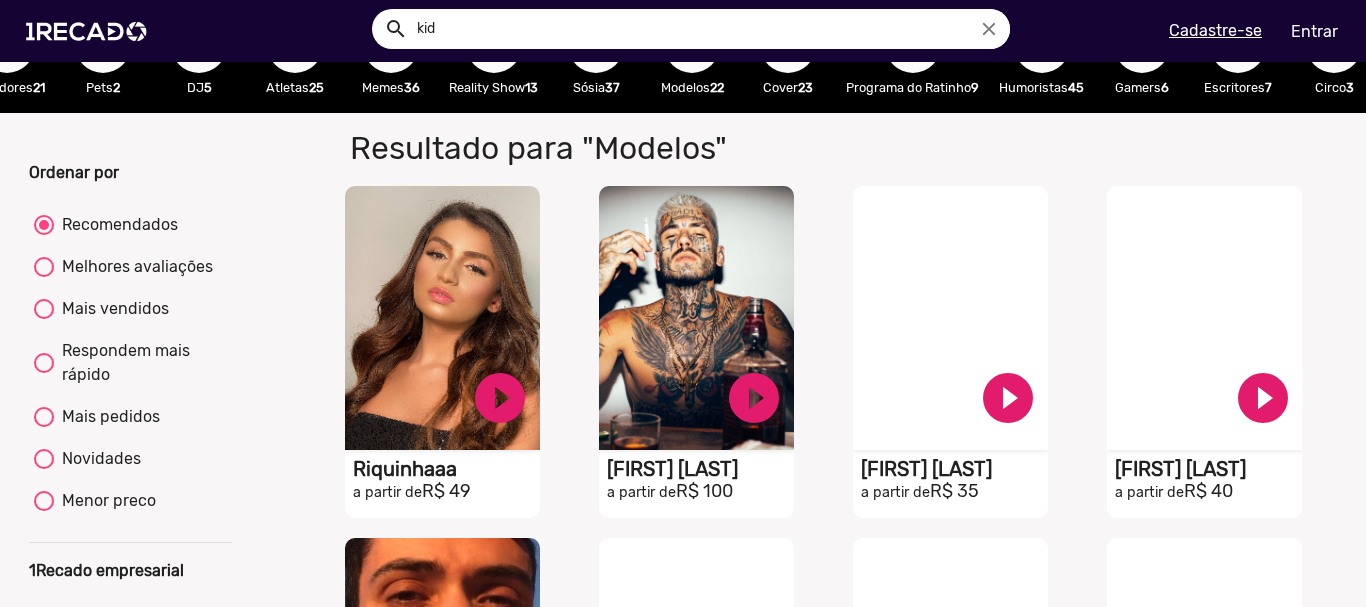 scroll, scrollTop: 100, scrollLeft: 0, axis: vertical 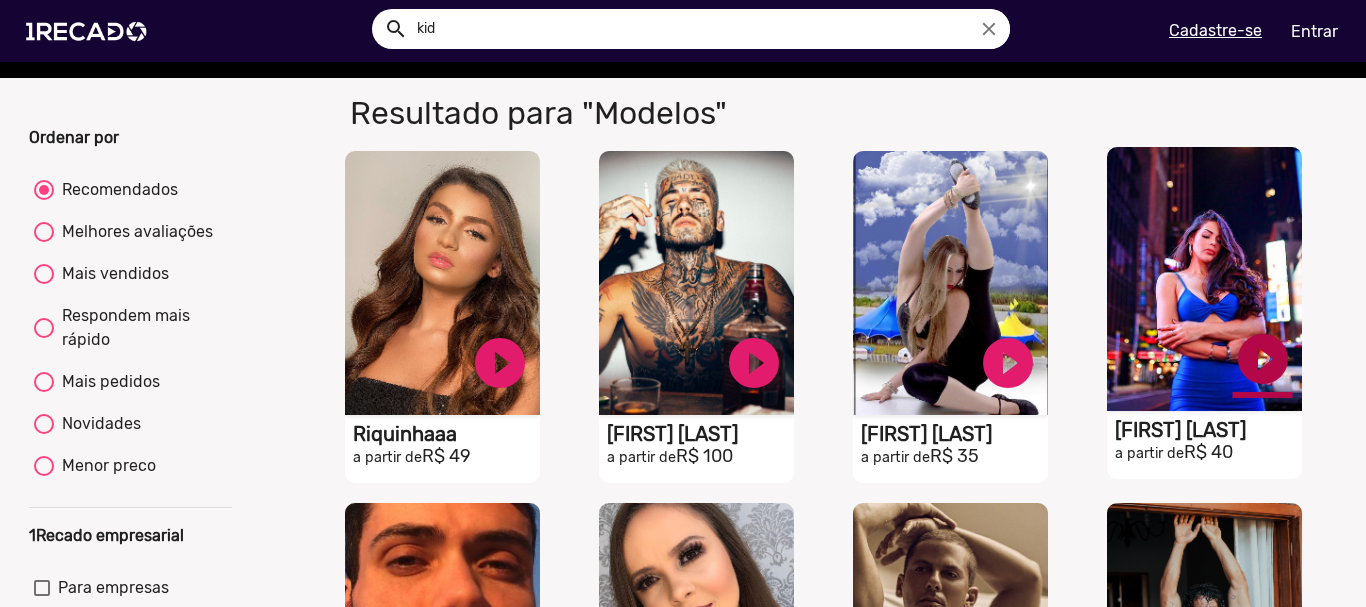 click on "play_circle_filled" at bounding box center [500, 363] 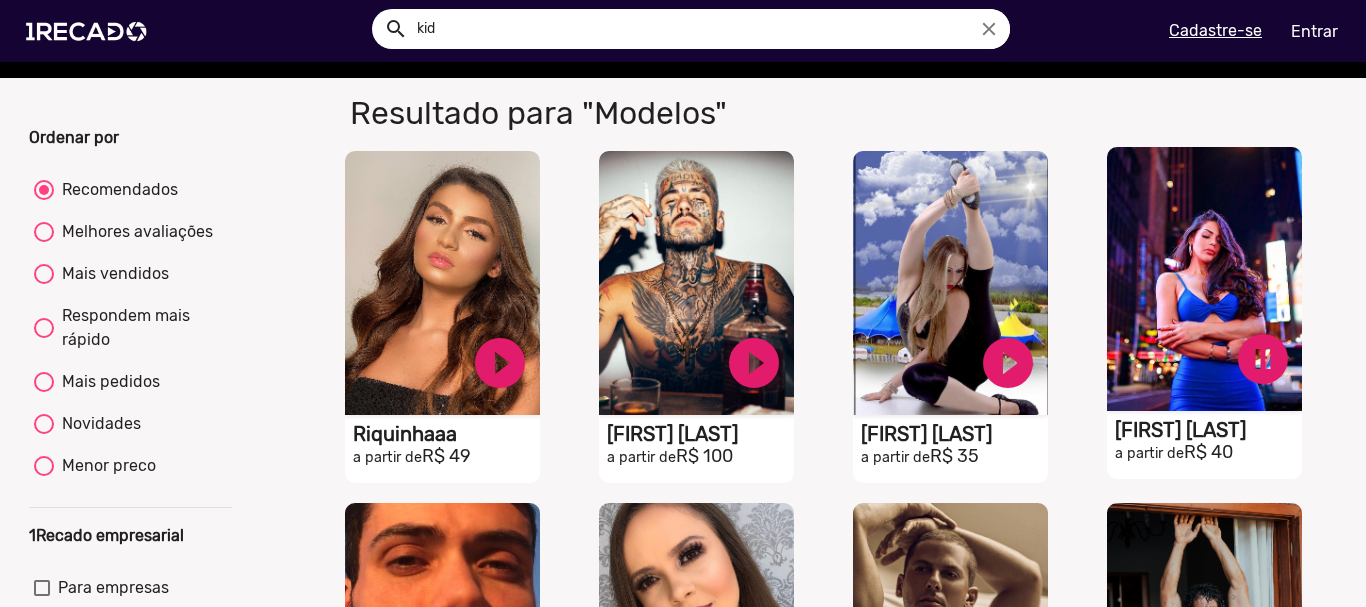click on "S1RECADO vídeos dedicados para fãs e empresas" at bounding box center [442, 283] 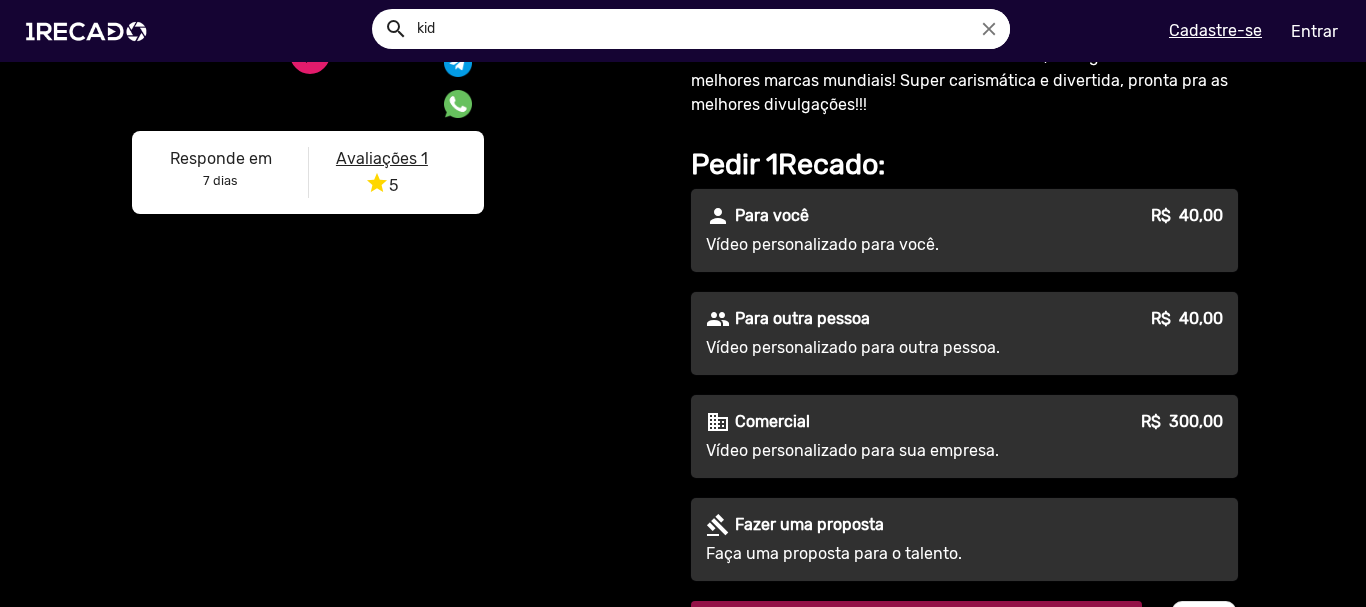 scroll, scrollTop: 0, scrollLeft: 0, axis: both 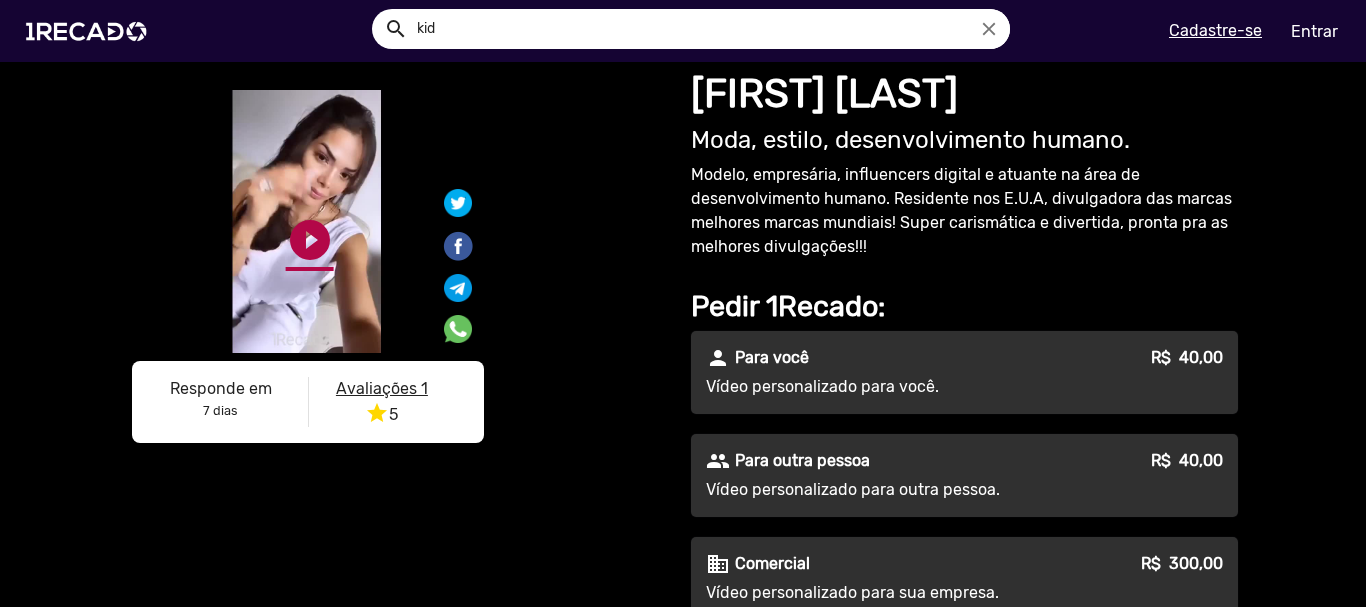 click on "play_circle_filled" 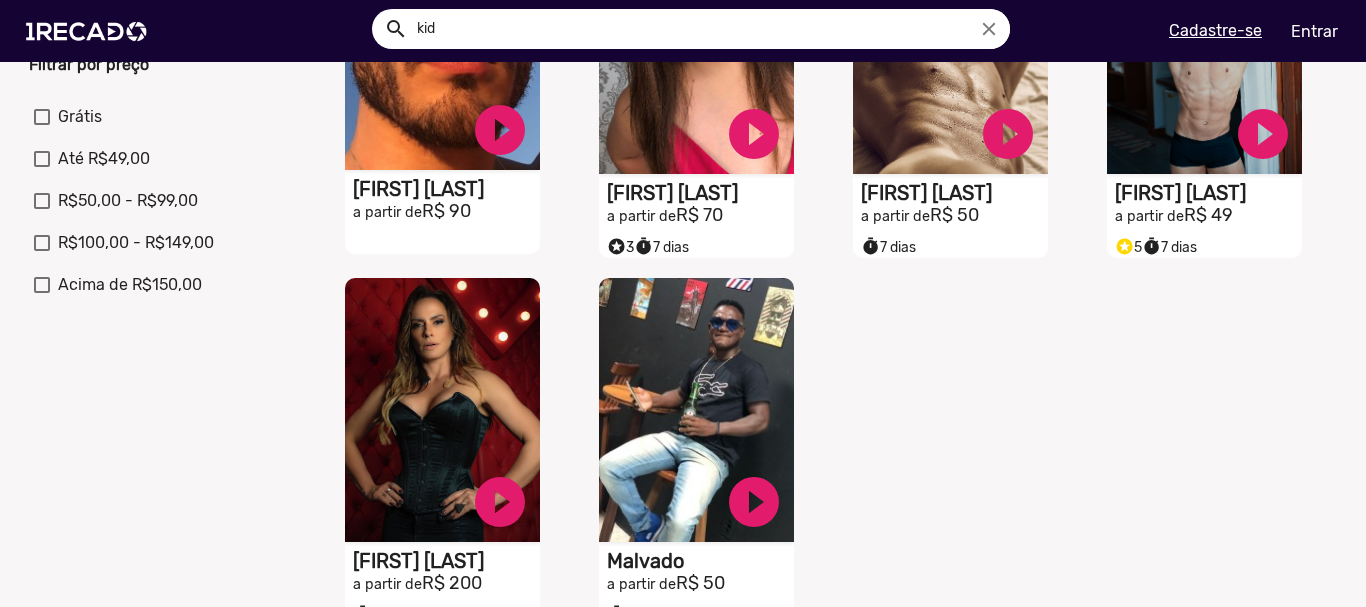 scroll, scrollTop: 800, scrollLeft: 0, axis: vertical 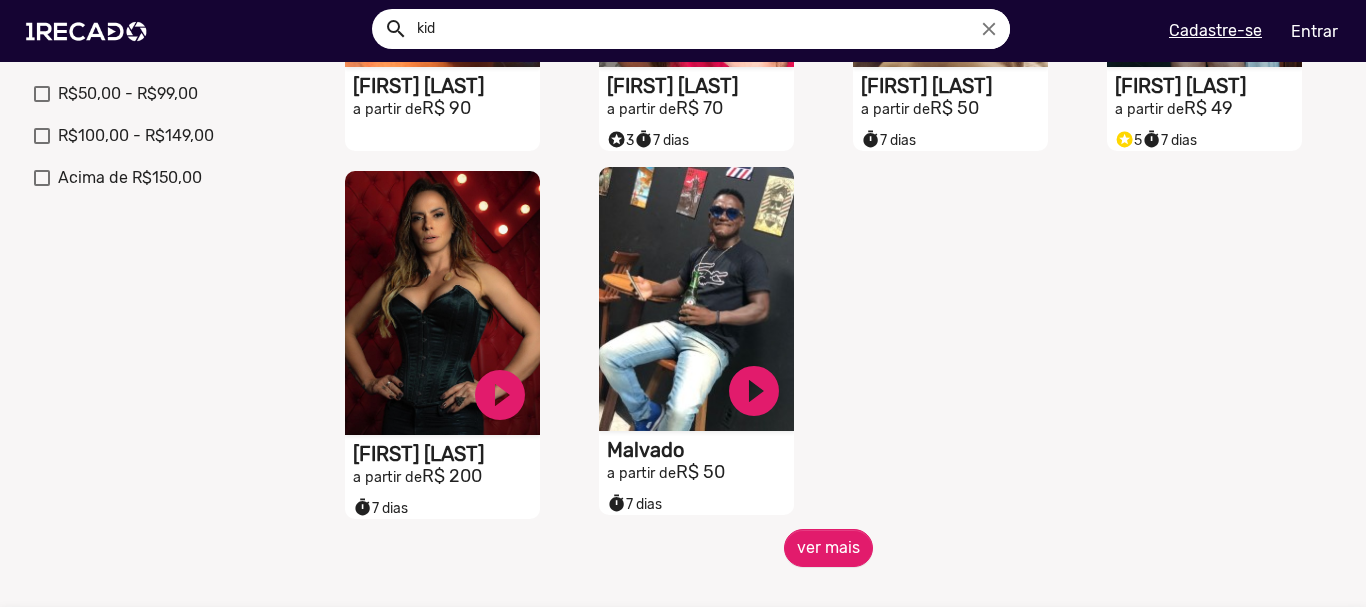 click on "S1RECADO vídeos dedicados para fãs e empresas" at bounding box center [442, -417] 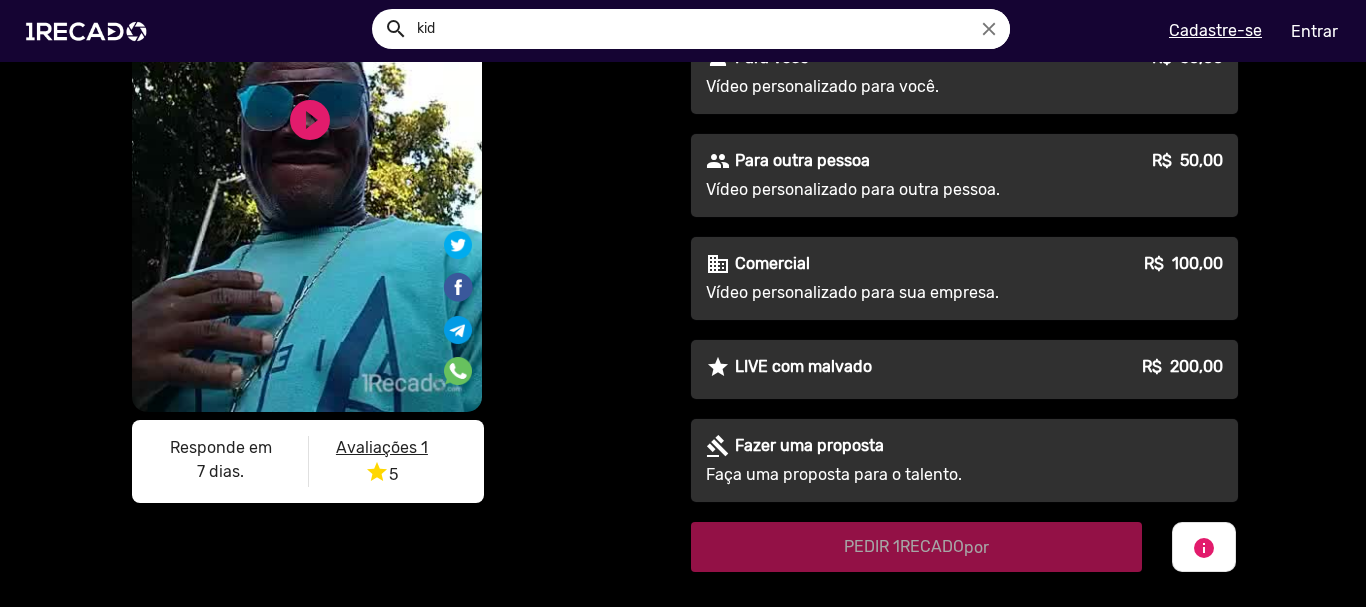 scroll, scrollTop: 200, scrollLeft: 0, axis: vertical 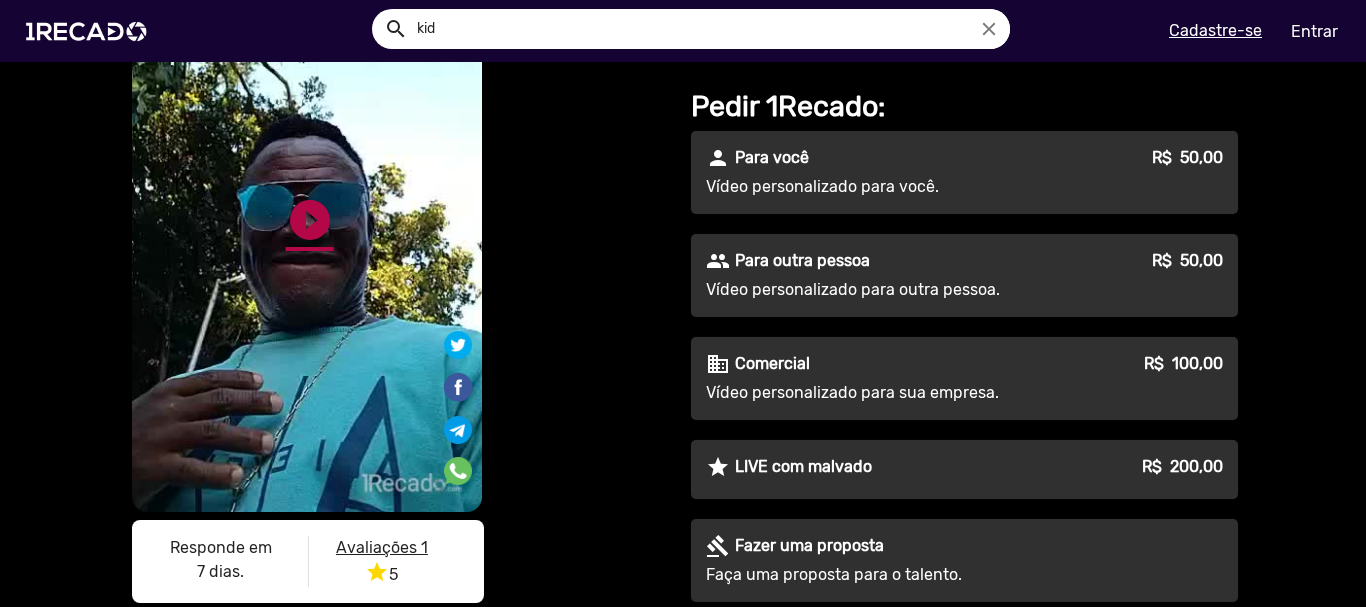 click on "play_circle_filled" 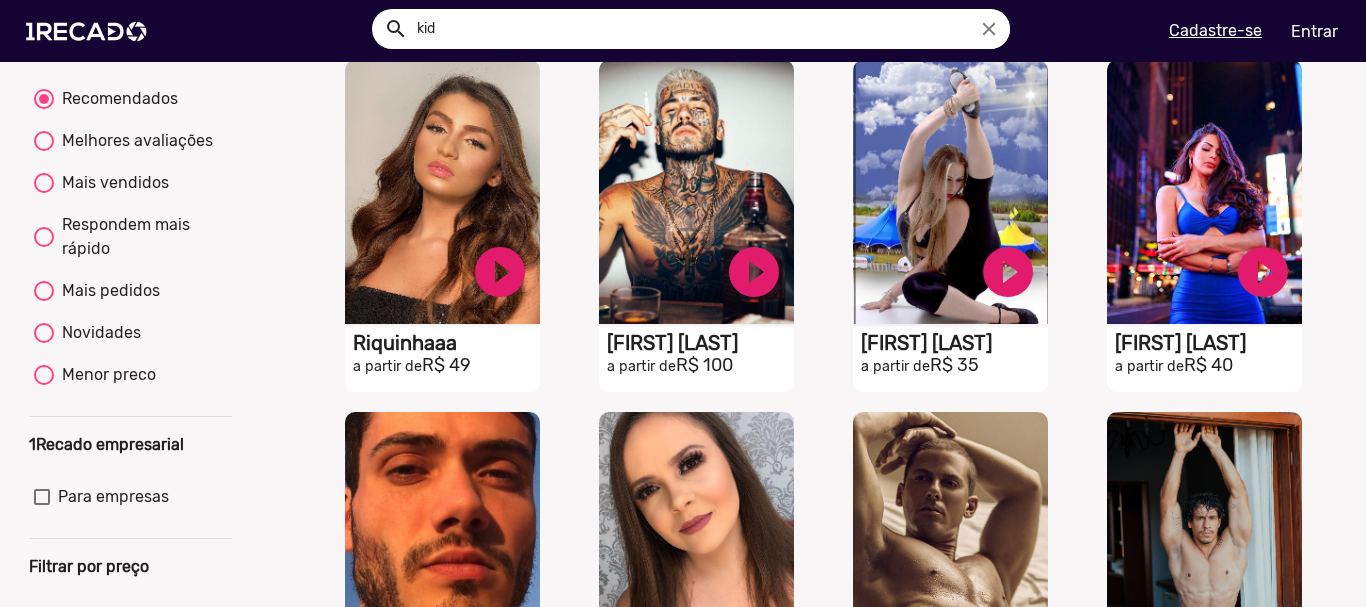 scroll, scrollTop: 800, scrollLeft: 0, axis: vertical 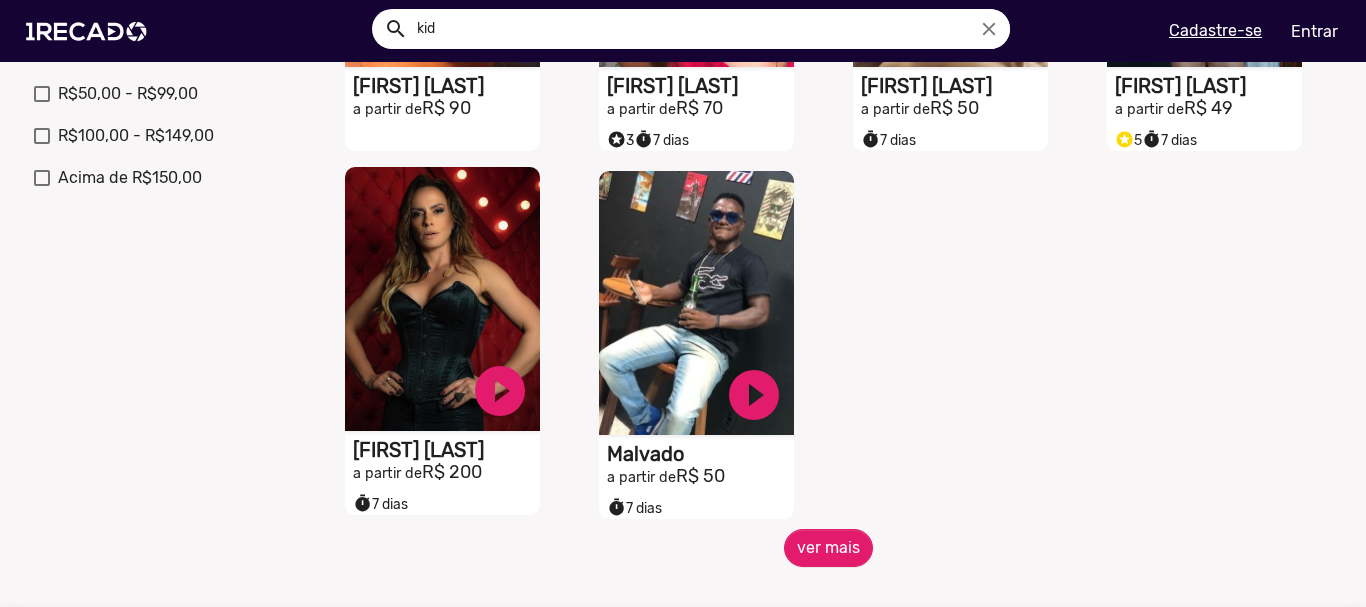 click on "S1RECADO vídeos dedicados para fãs e empresas" at bounding box center (442, -417) 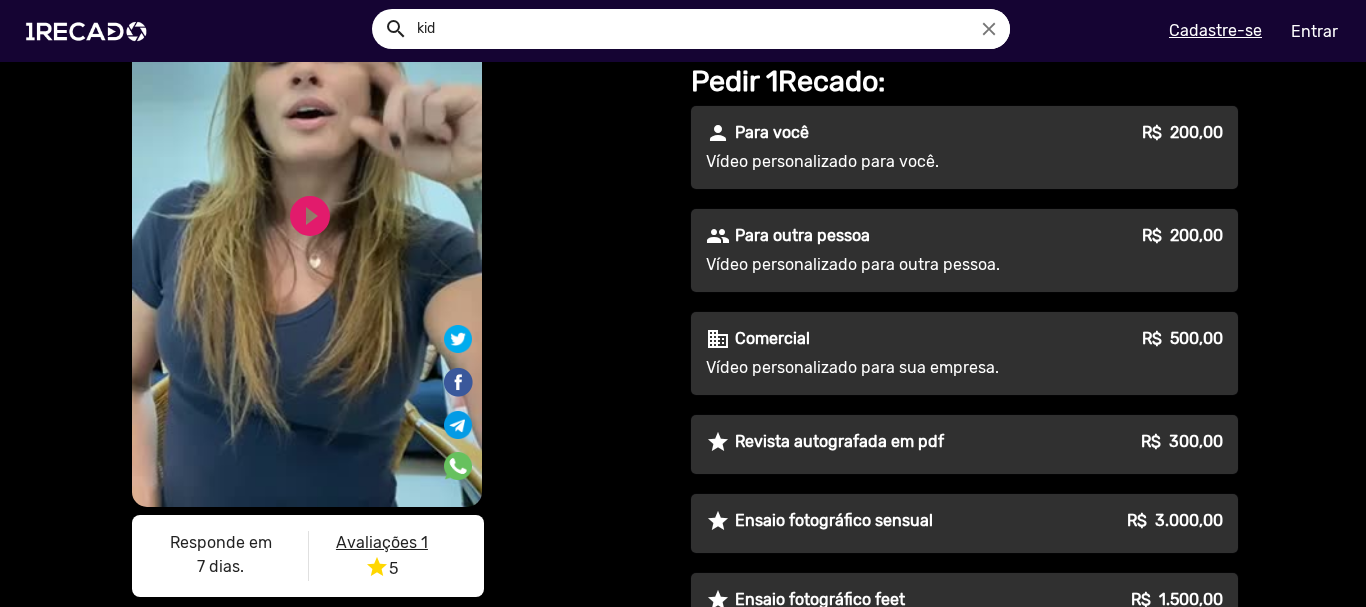 scroll, scrollTop: 200, scrollLeft: 0, axis: vertical 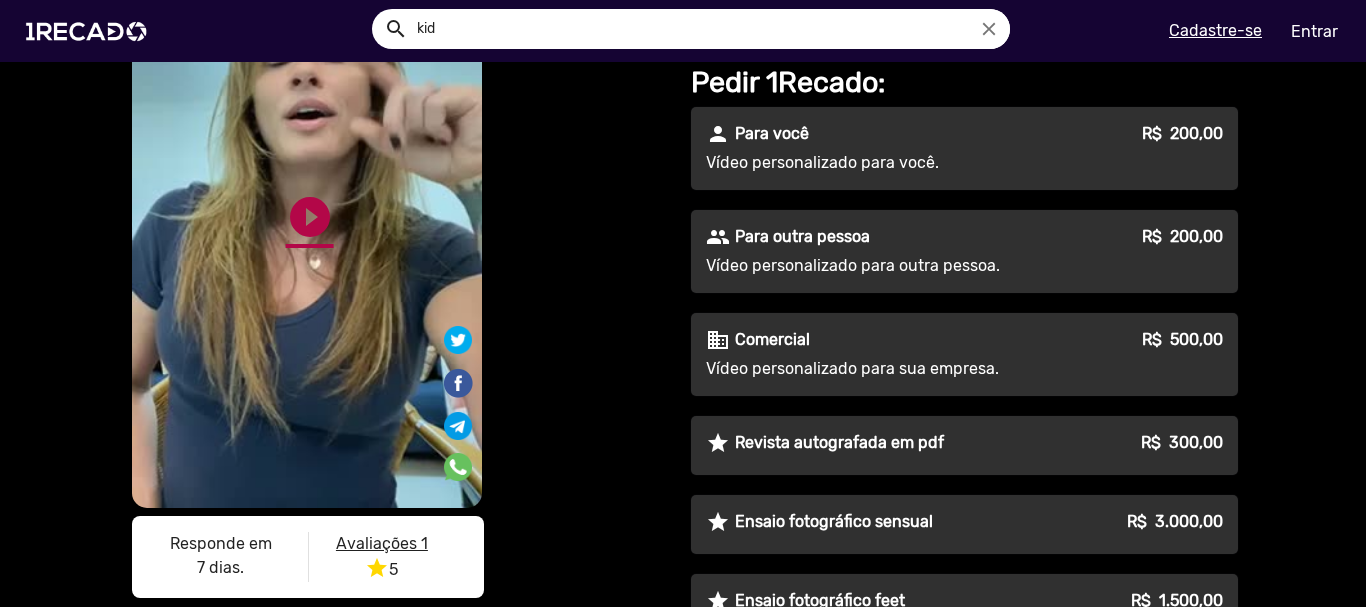 click on "play_circle_filled" 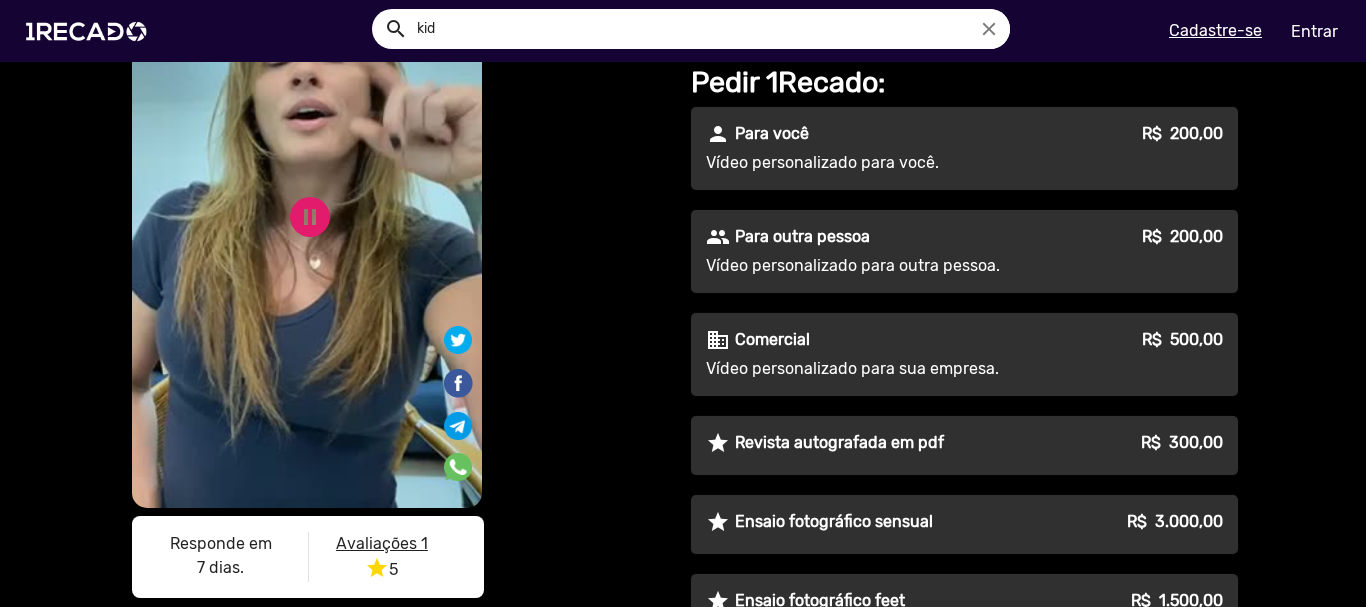 scroll, scrollTop: 100, scrollLeft: 0, axis: vertical 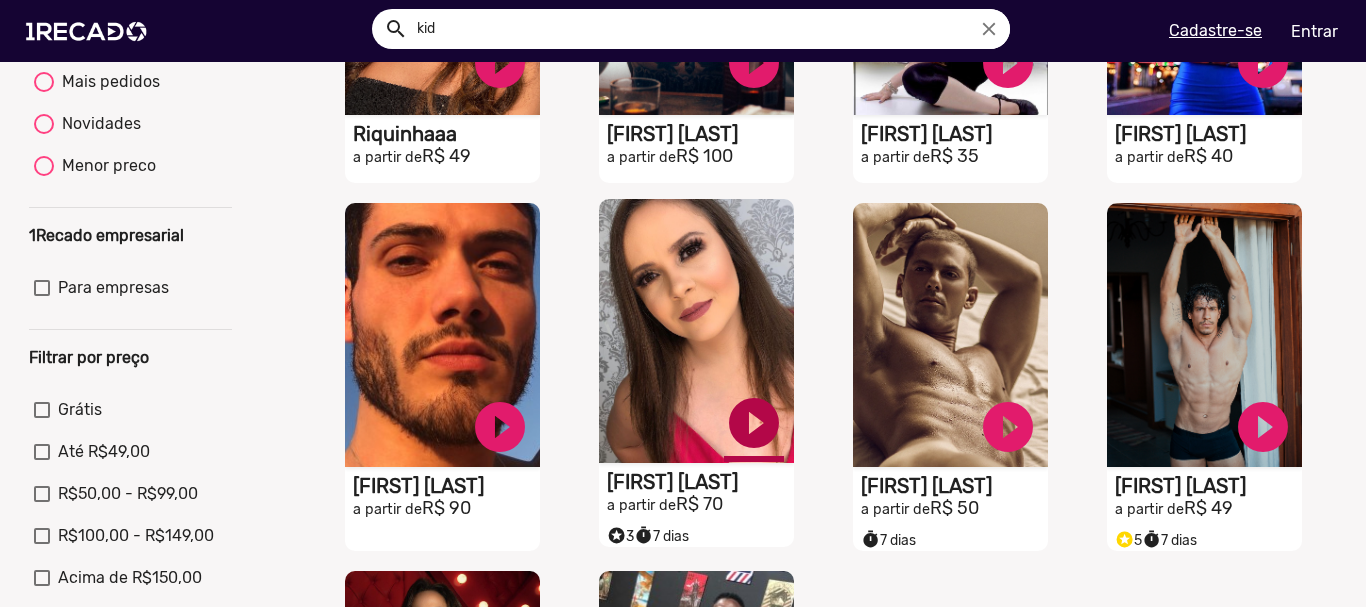 click on "play_circle_filled" at bounding box center (500, 63) 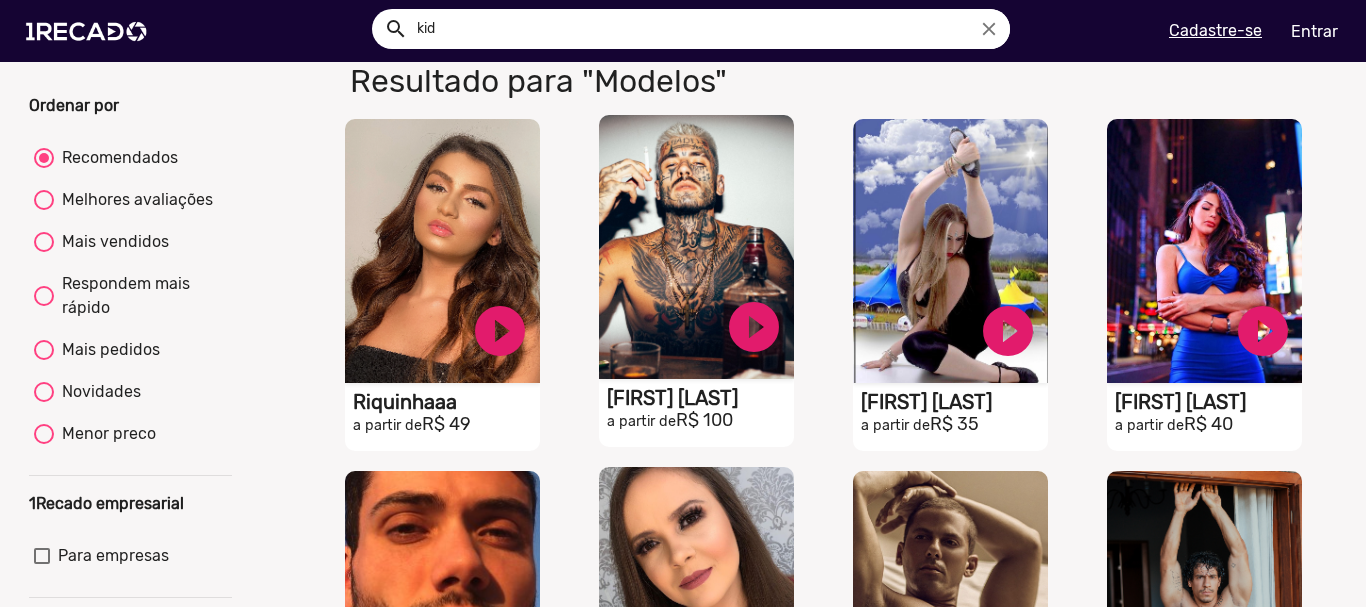 scroll, scrollTop: 0, scrollLeft: 0, axis: both 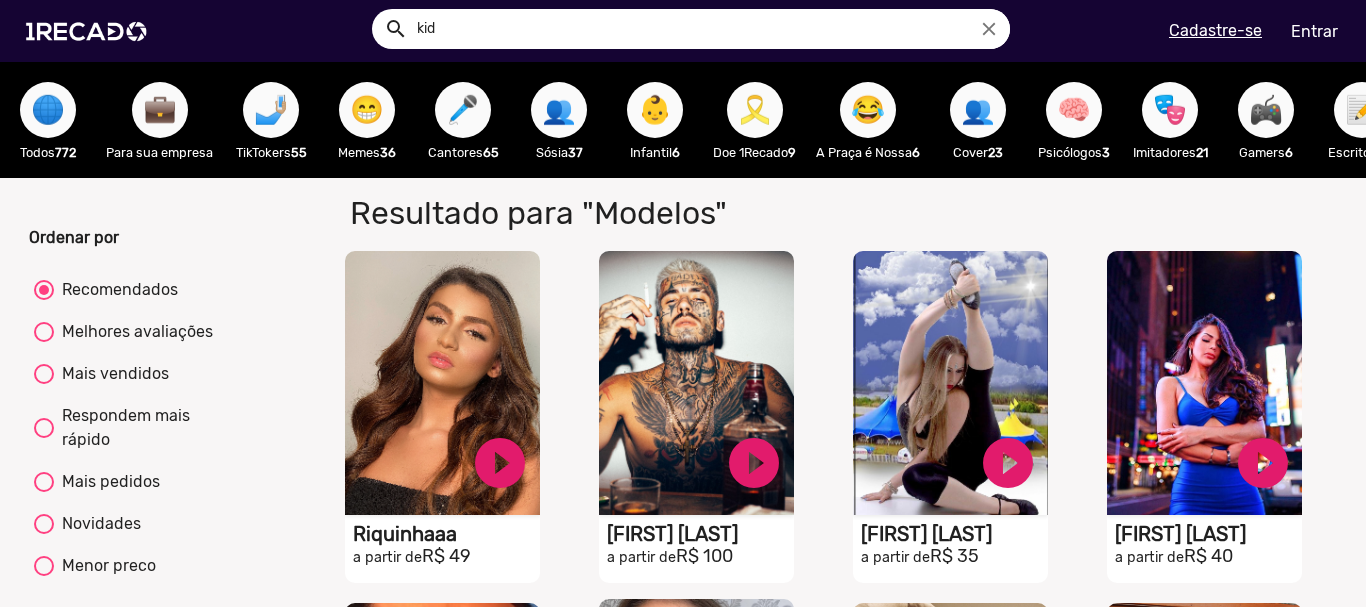 drag, startPoint x: 256, startPoint y: 175, endPoint x: 379, endPoint y: 187, distance: 123.58398 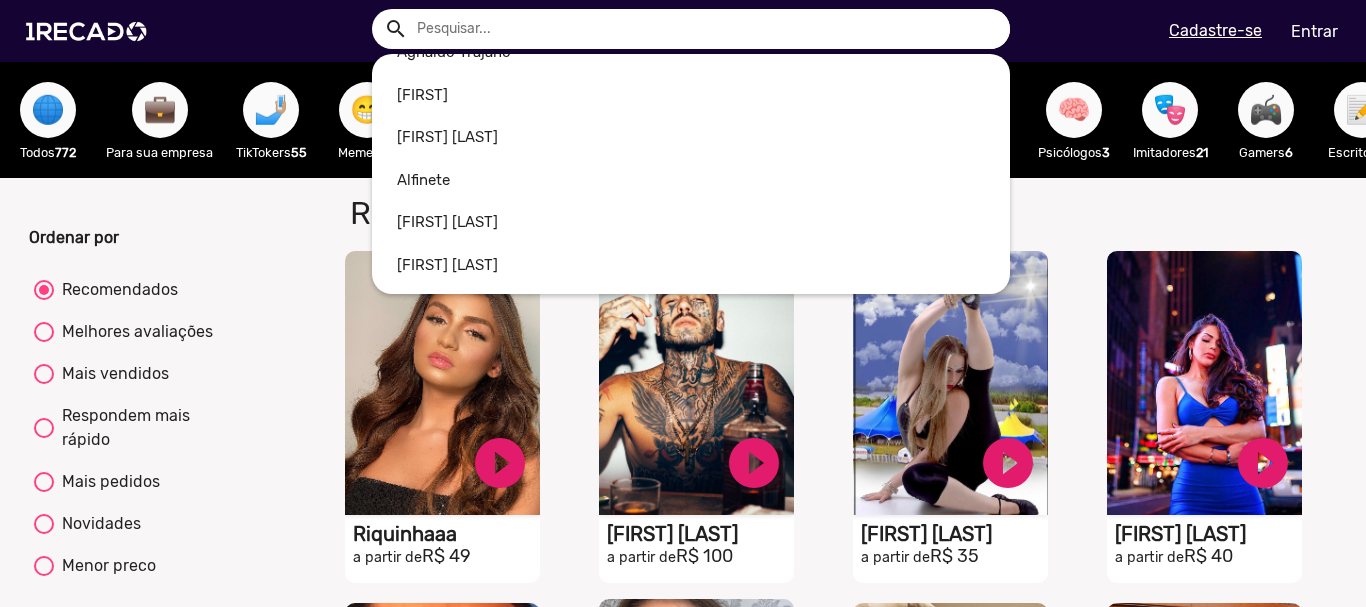 scroll, scrollTop: 600, scrollLeft: 0, axis: vertical 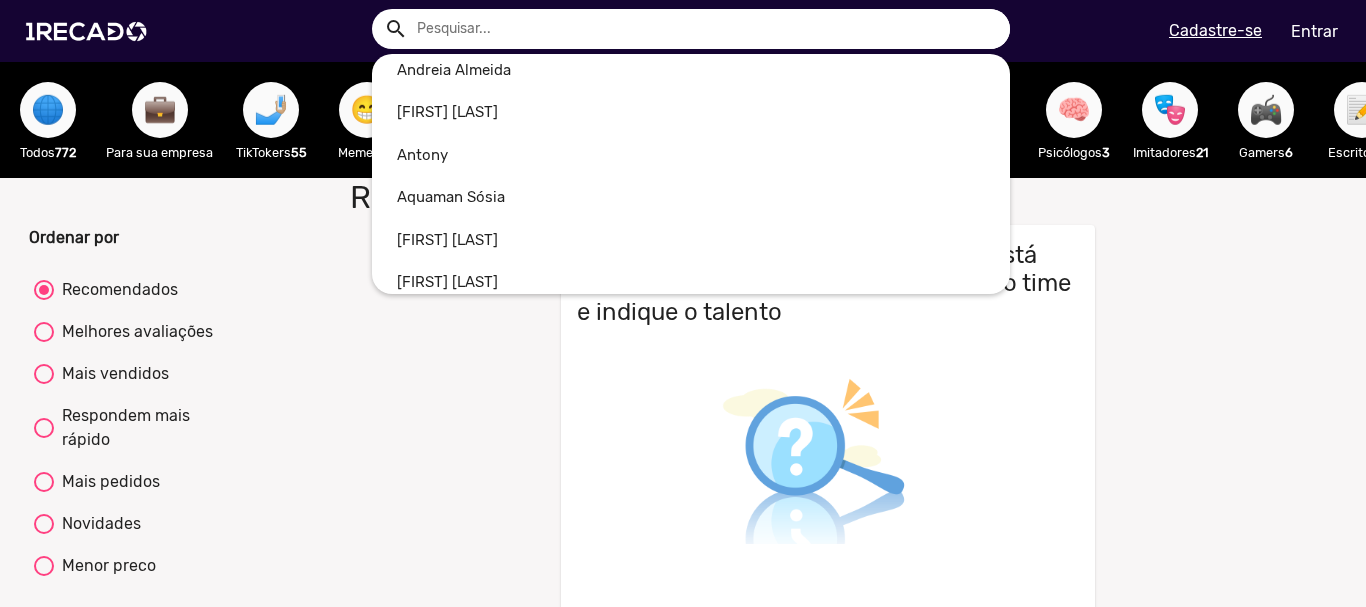 click at bounding box center (683, 303) 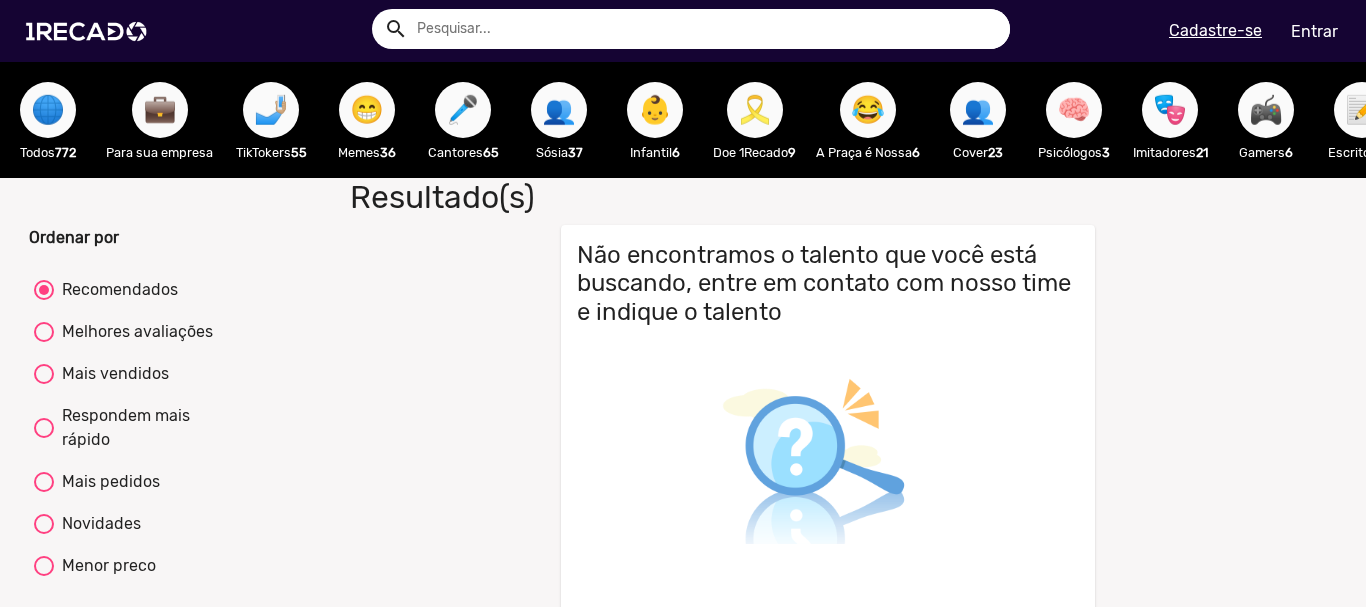 click on "🌐" at bounding box center [48, 110] 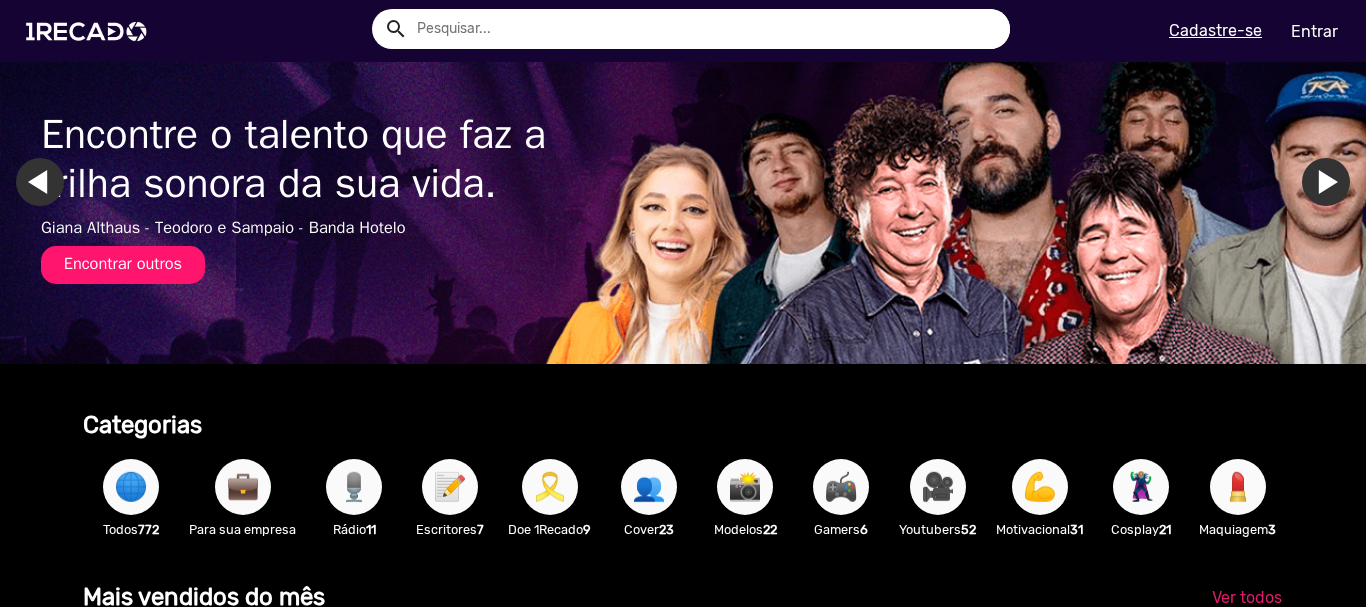 scroll, scrollTop: 500, scrollLeft: 0, axis: vertical 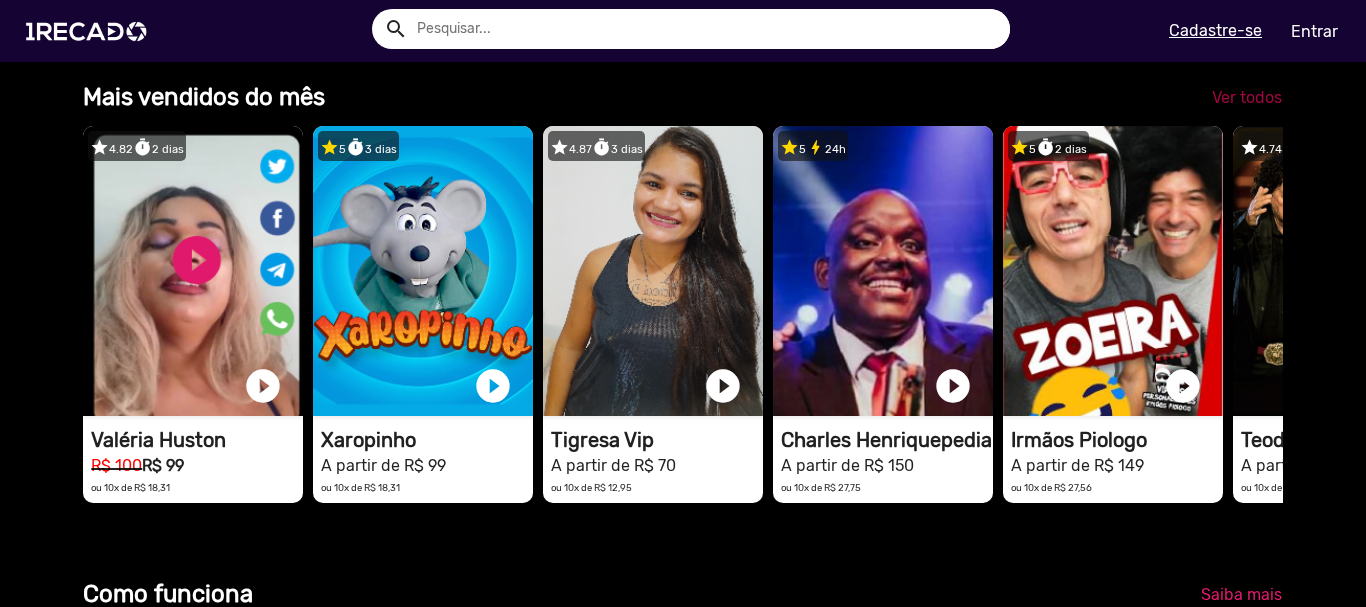 click on "Ver todos" 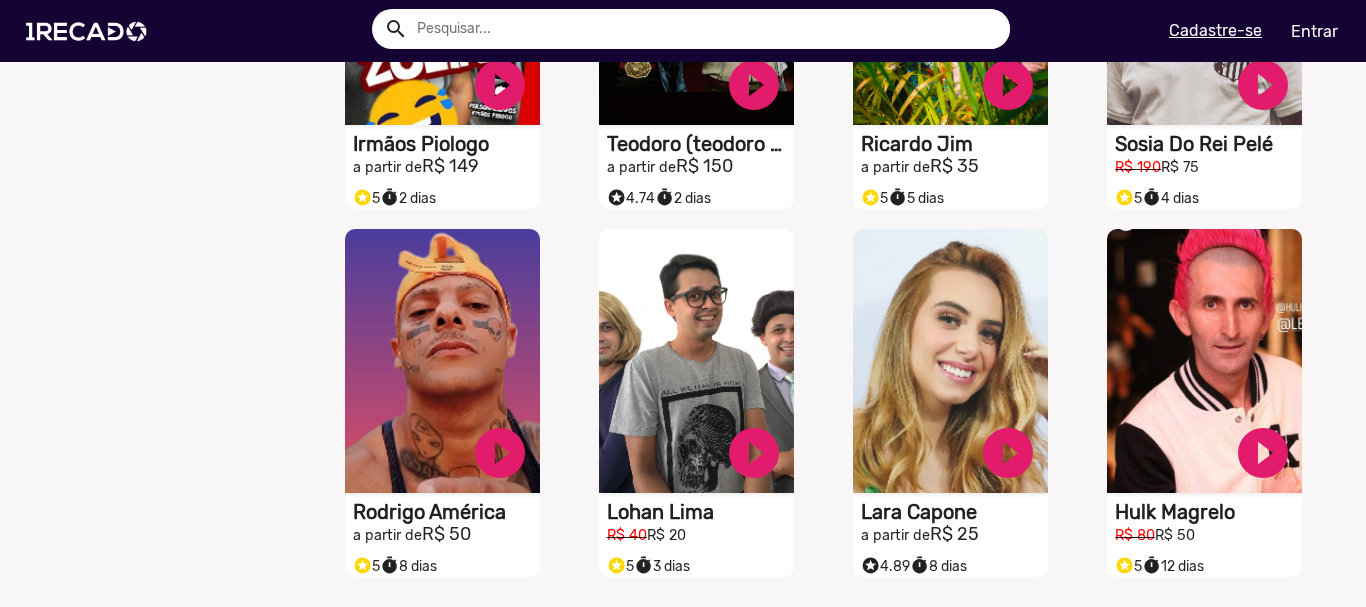 scroll, scrollTop: 800, scrollLeft: 0, axis: vertical 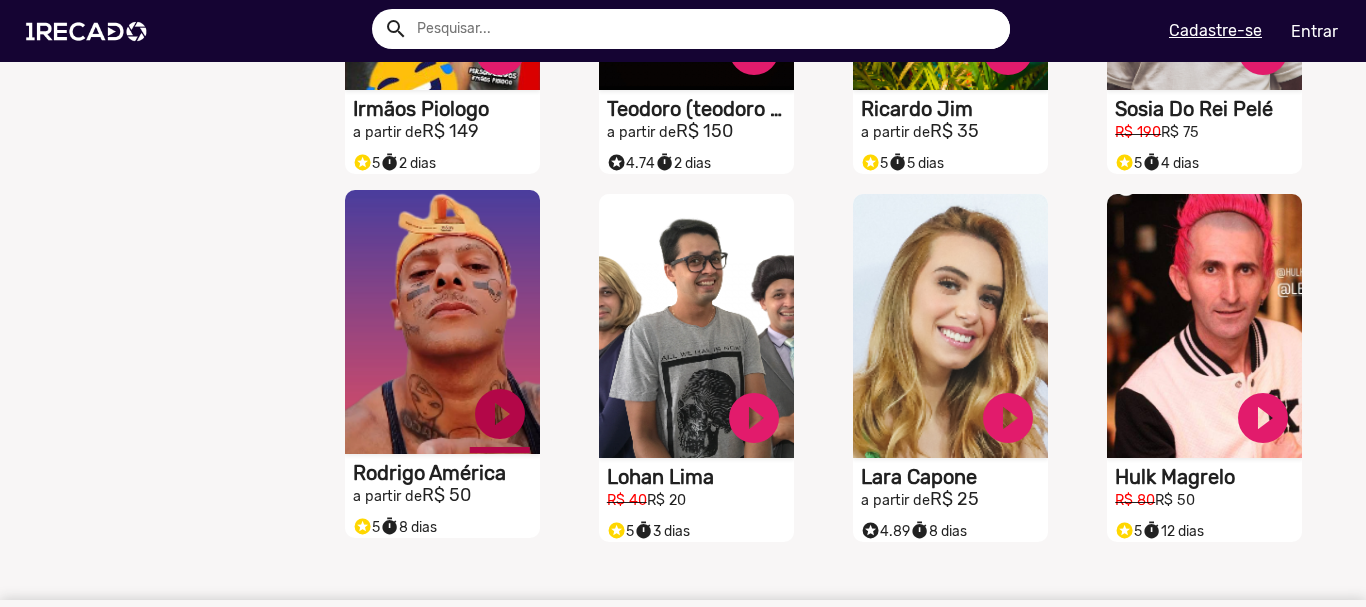 click on "play_circle_filled" at bounding box center (500, -318) 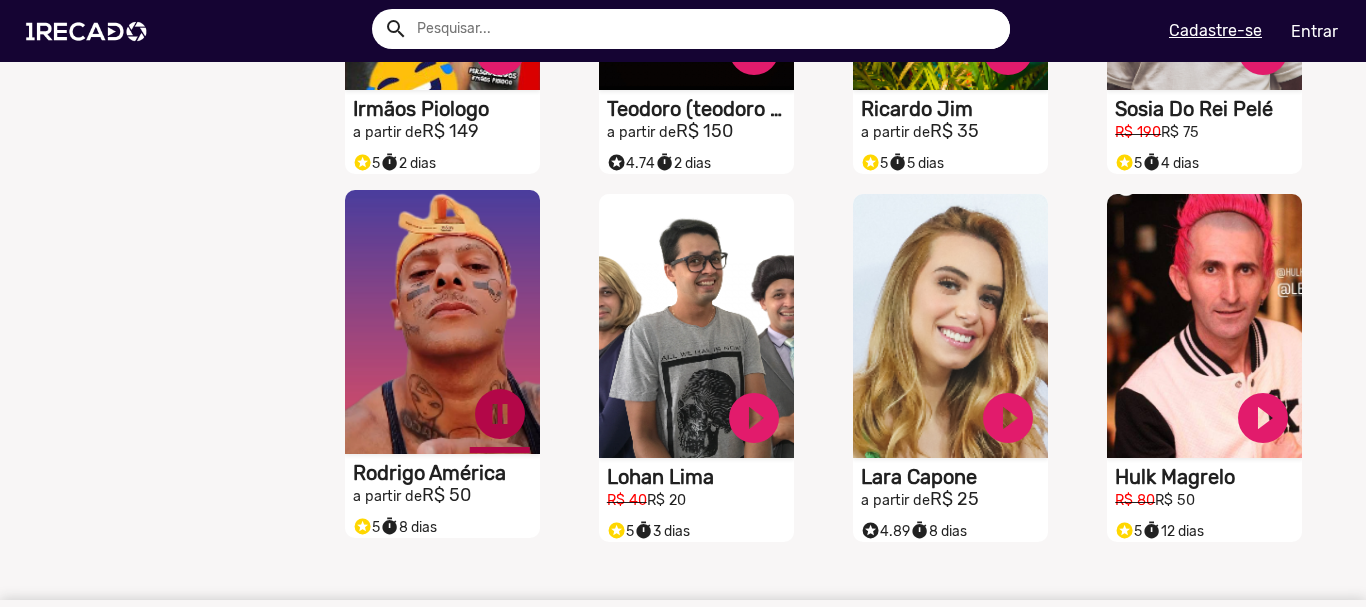 click on "pause_circle" at bounding box center [500, -318] 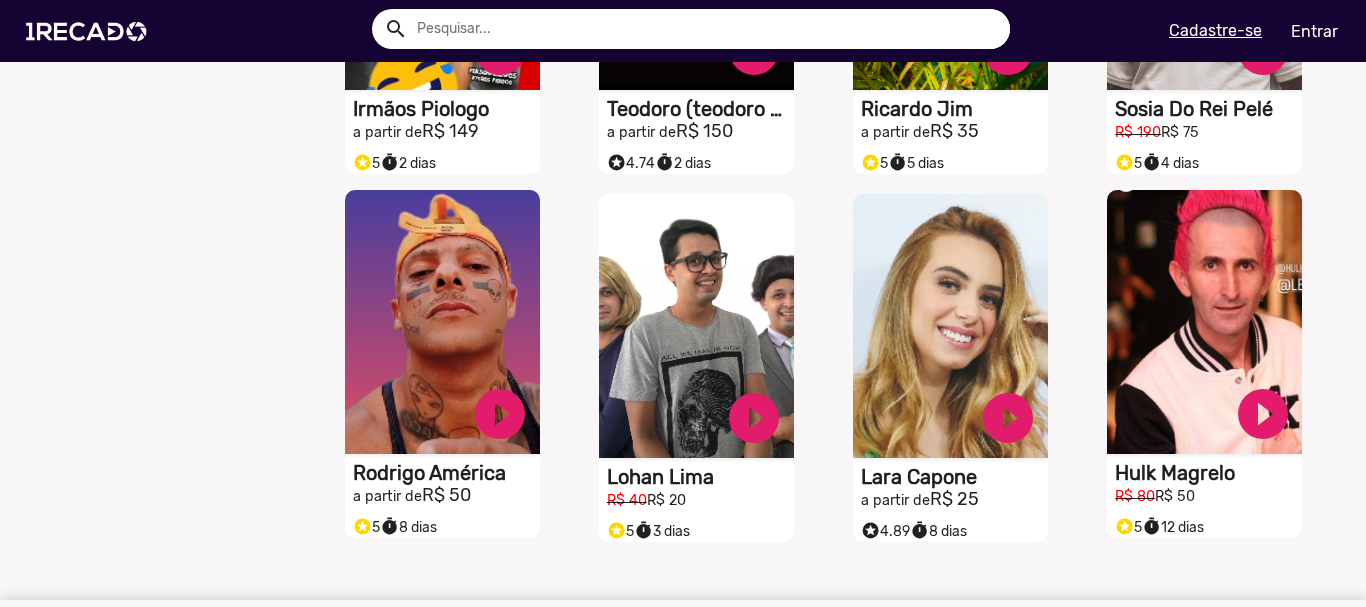 click on "S1RECADO vídeos dedicados para fãs e empresas" at bounding box center [442, -409] 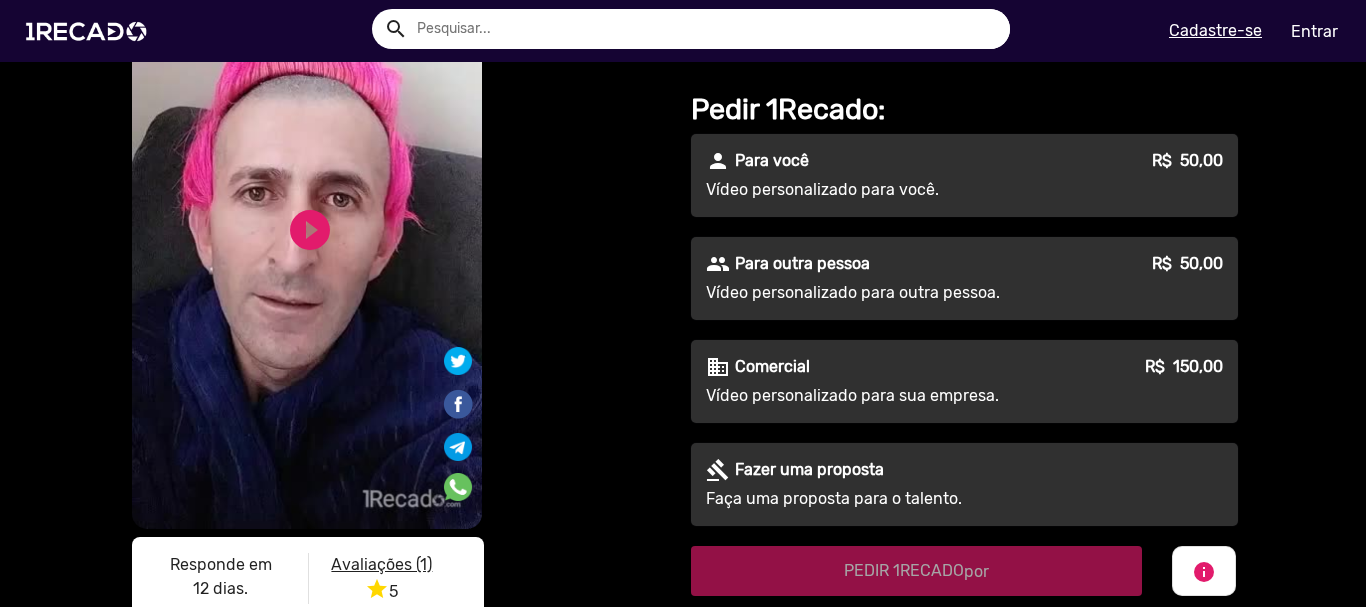 scroll, scrollTop: 200, scrollLeft: 0, axis: vertical 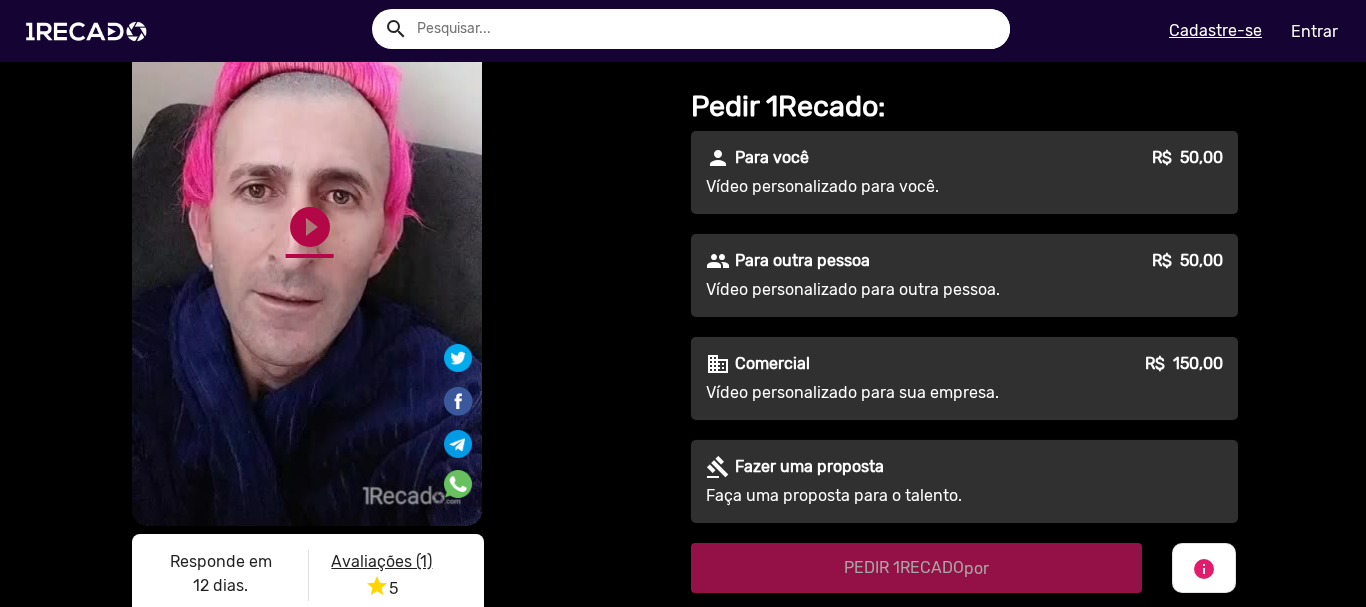 click on "S1RECADO vídeos dedicados para fãs e empresas   S1RECADO vídeos dedicados para fãs e empresas   play_circle_filled   play_circle_filled  Responde em 12 dias.  Avaliações (1) star 5" 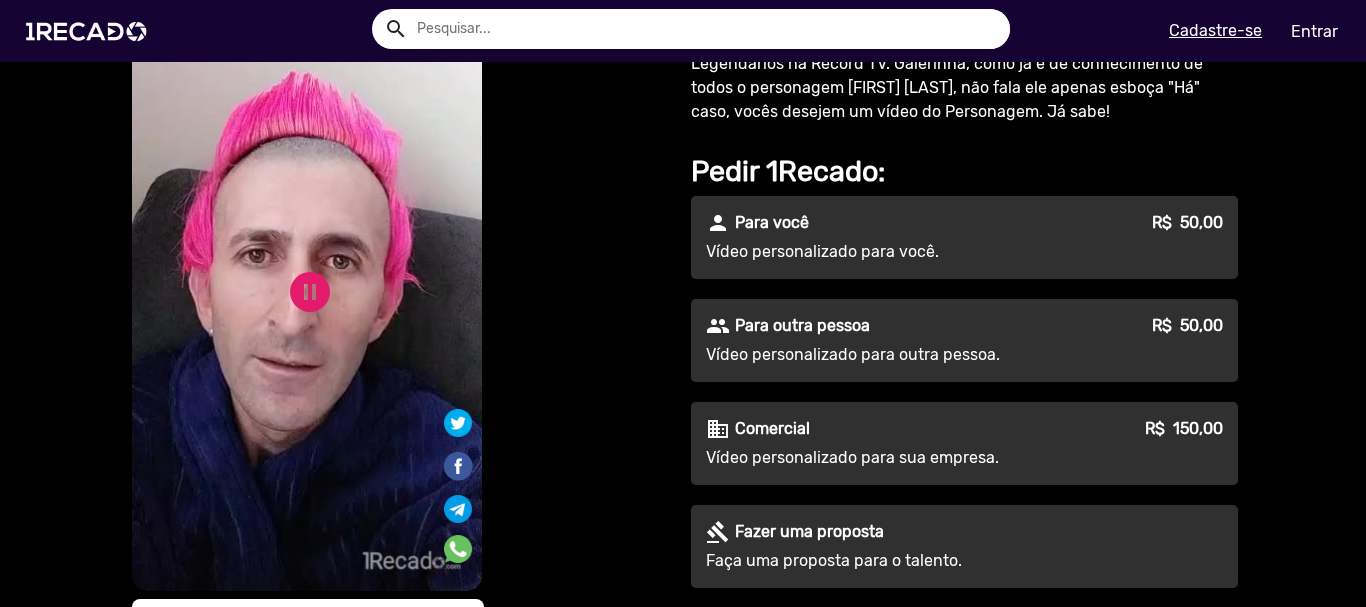 scroll, scrollTop: 100, scrollLeft: 0, axis: vertical 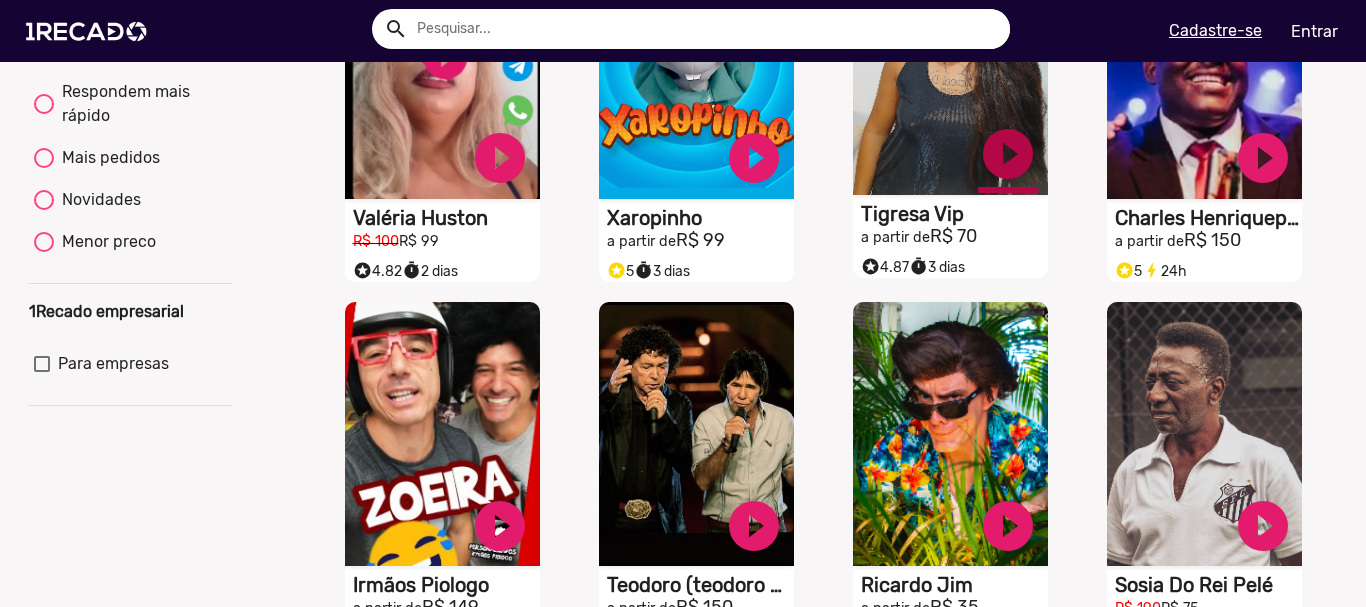 click on "play_circle_filled" at bounding box center [500, 158] 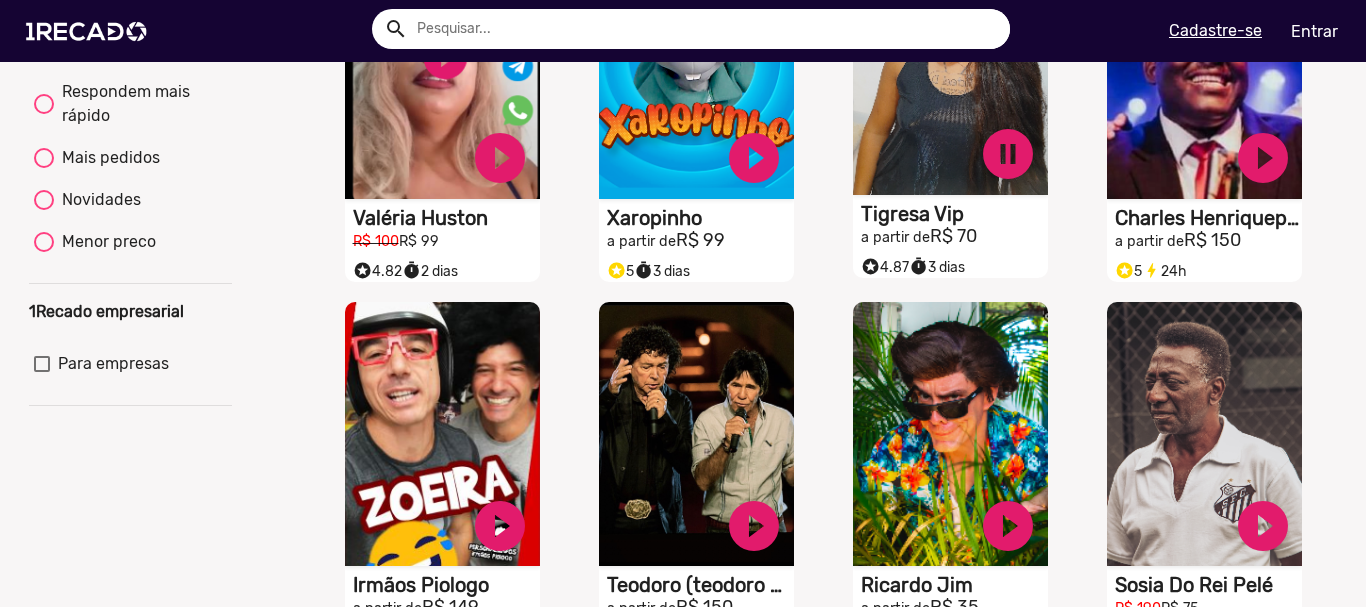 click on "S1RECADO vídeos dedicados para fãs e empresas" at bounding box center (442, 67) 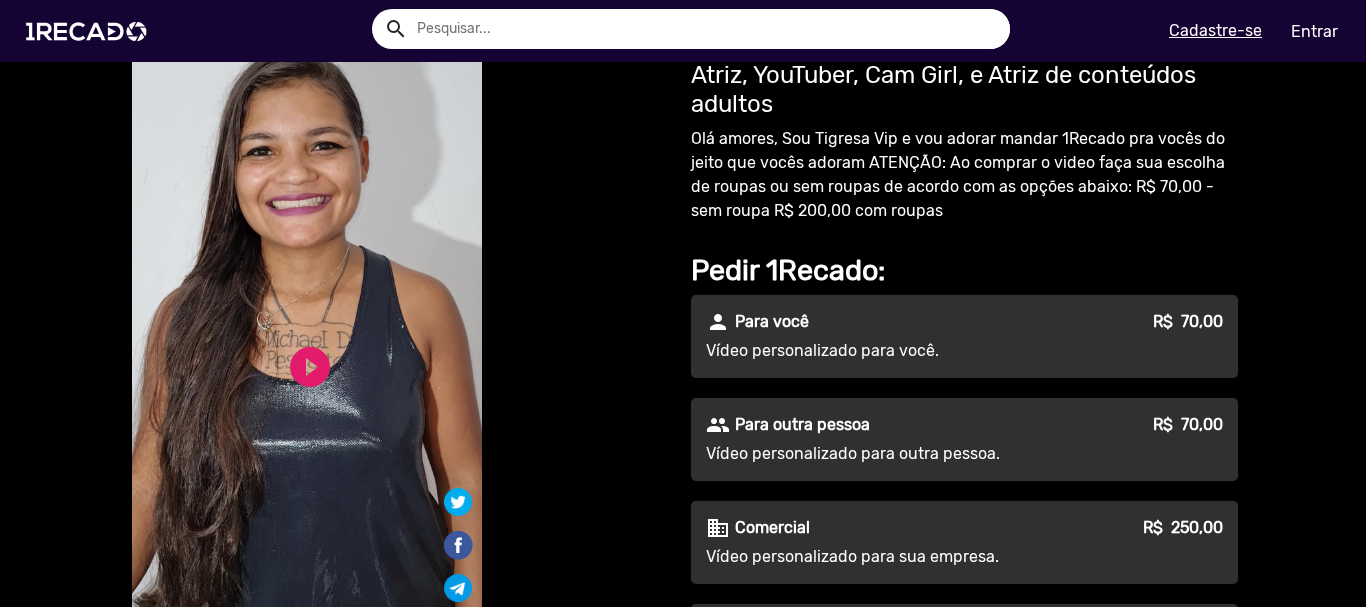scroll, scrollTop: 100, scrollLeft: 0, axis: vertical 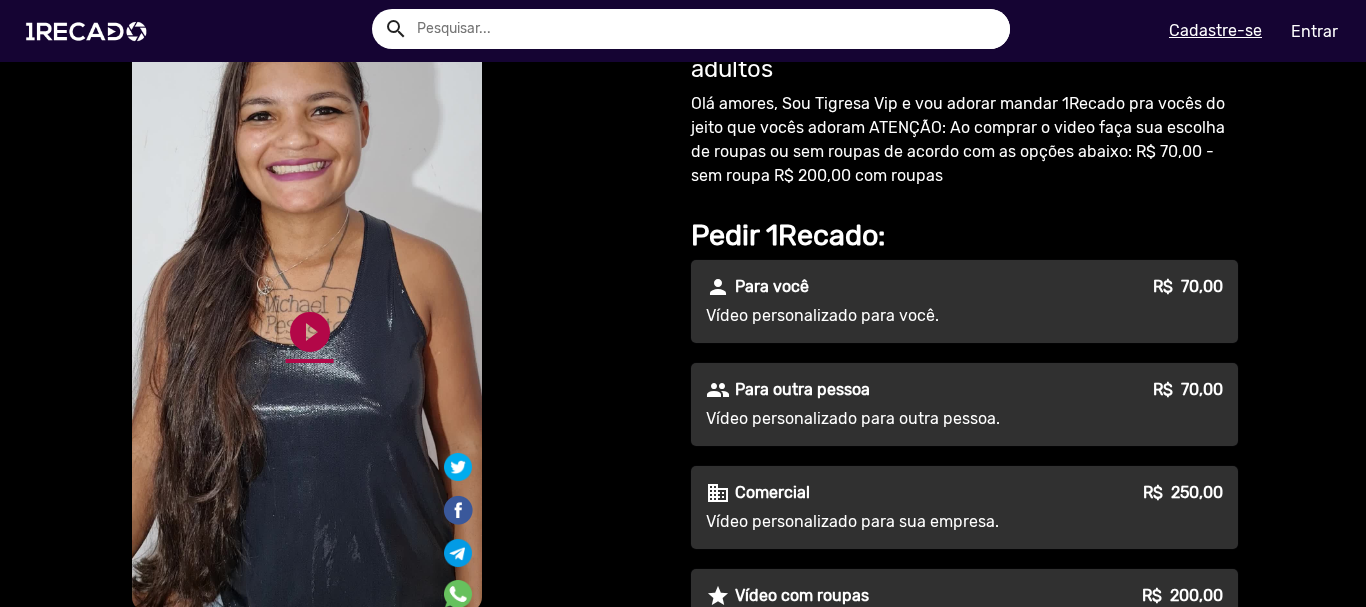 click on "play_circle_filled" 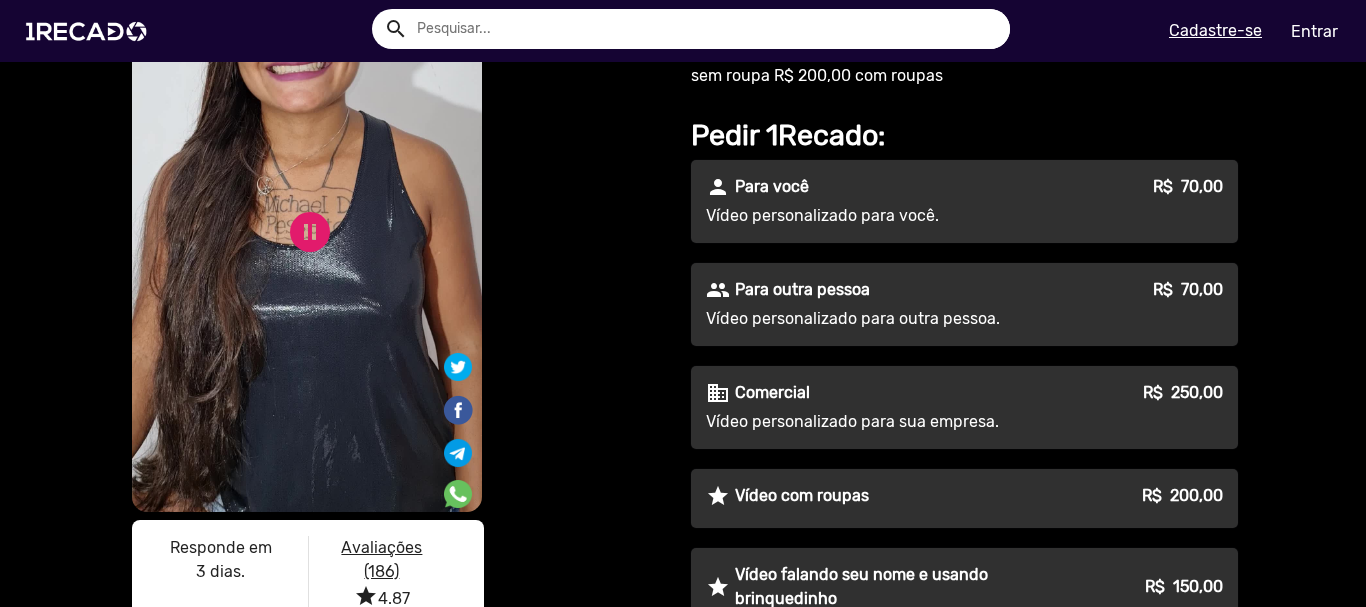 scroll, scrollTop: 100, scrollLeft: 0, axis: vertical 